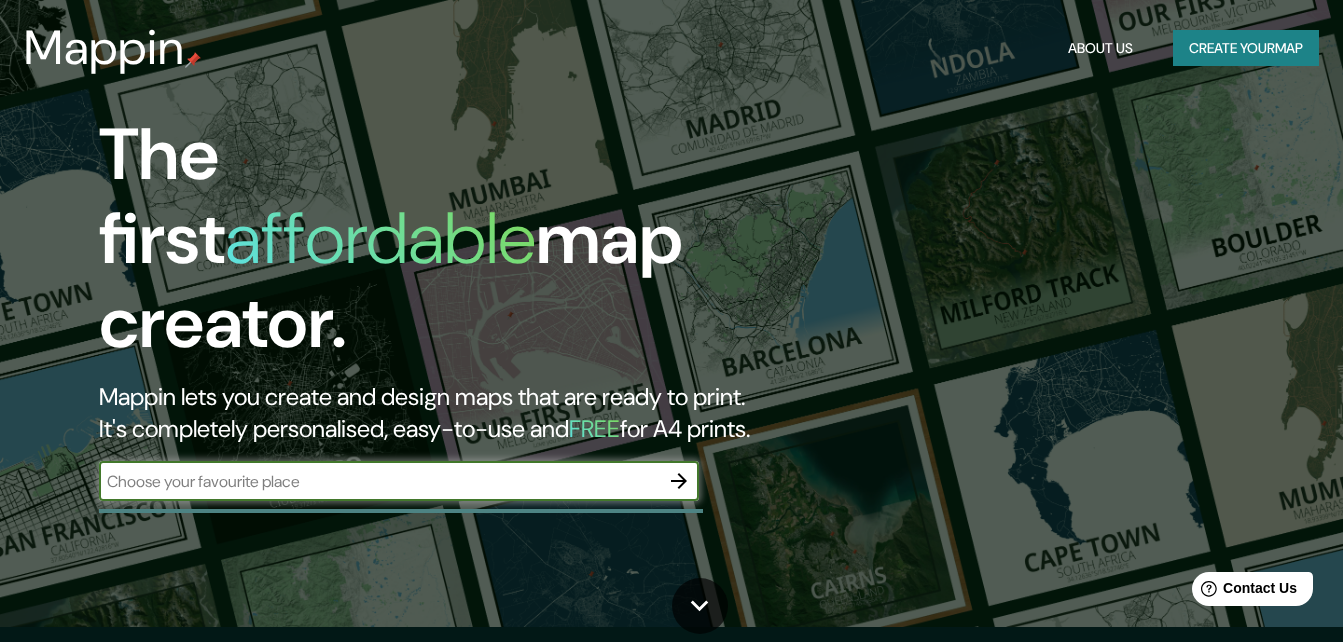 scroll, scrollTop: 0, scrollLeft: 0, axis: both 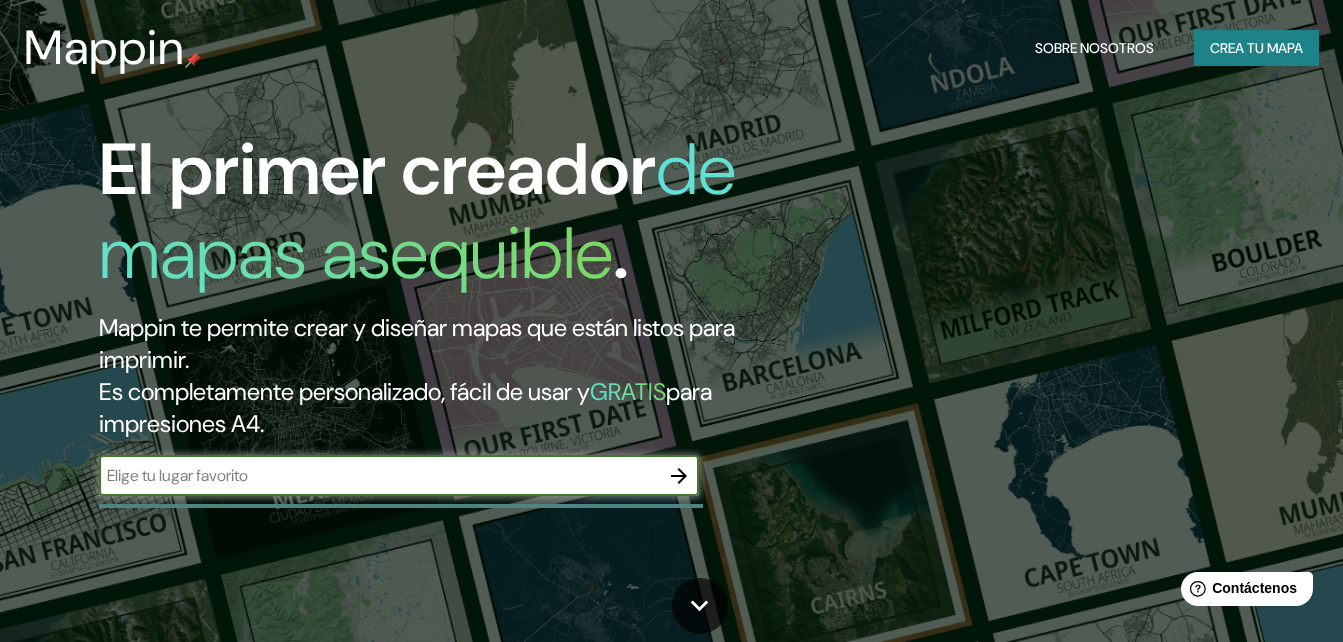 click at bounding box center (379, 475) 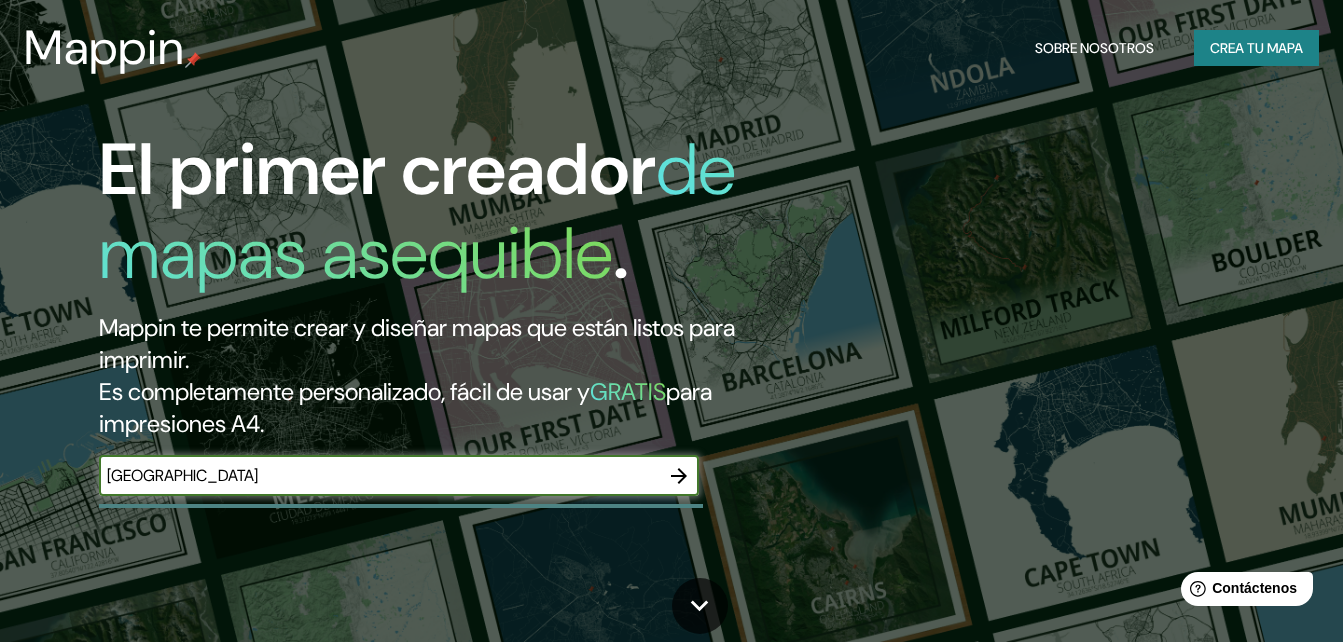 click on "[GEOGRAPHIC_DATA]" at bounding box center [379, 475] 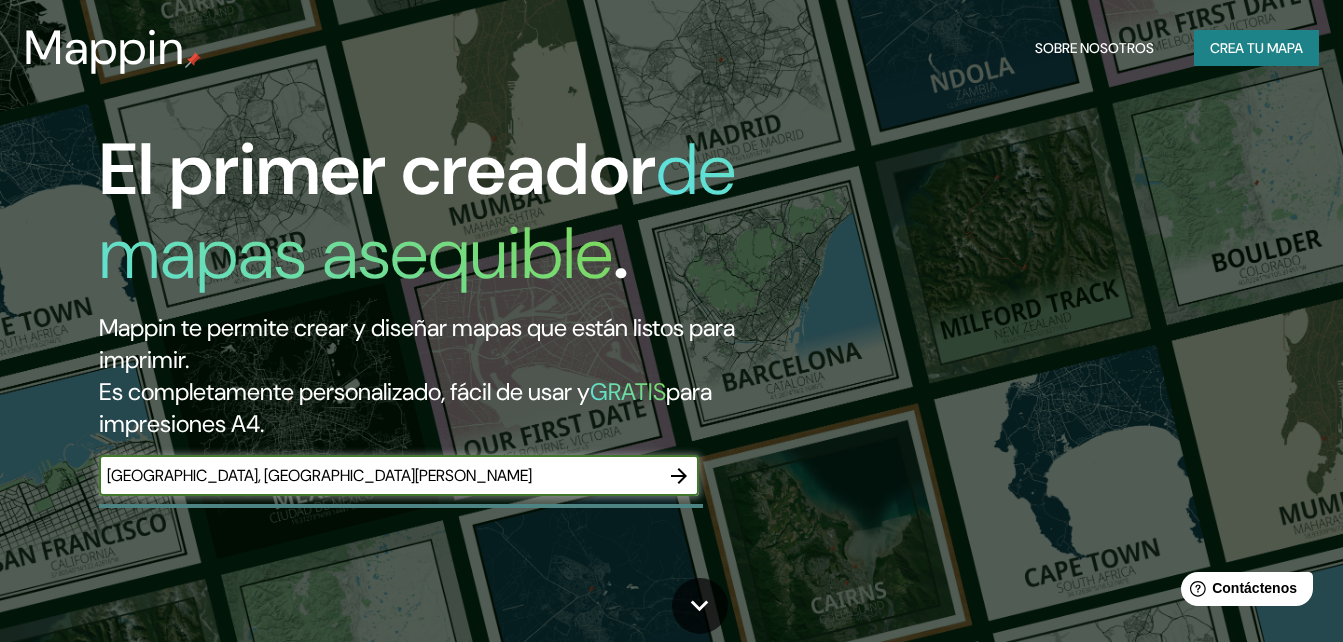 type on "México, San Luis Potosí" 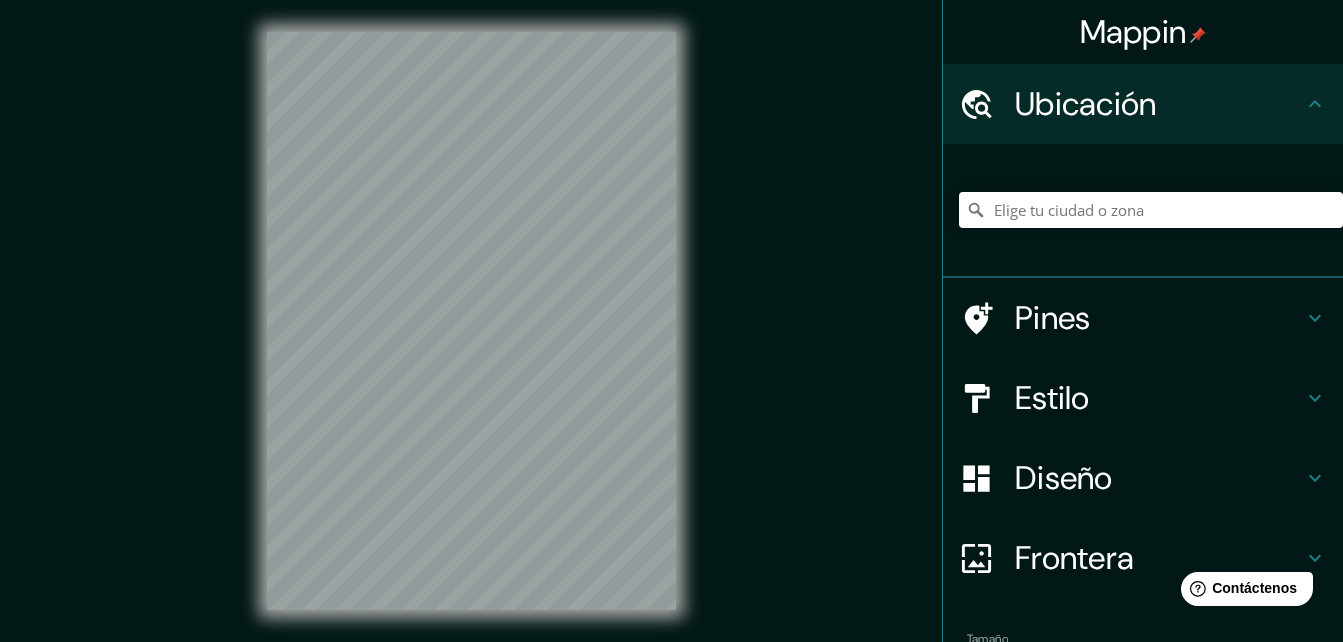 click at bounding box center [471, 321] 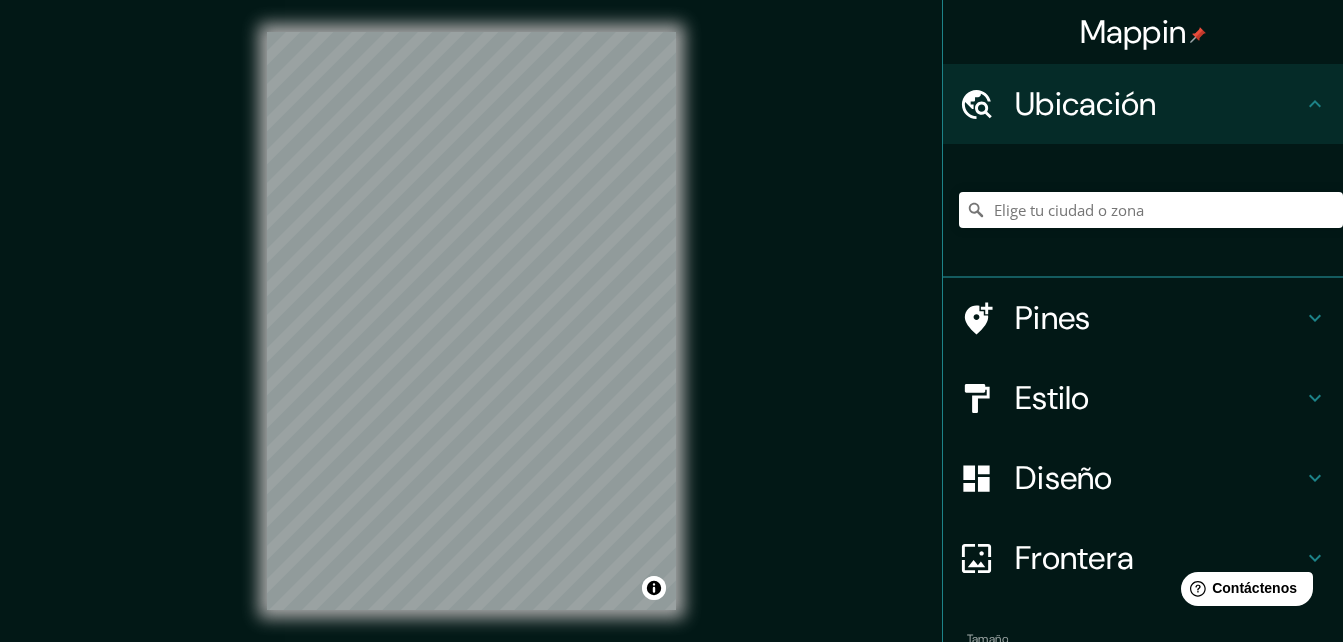 scroll, scrollTop: 123, scrollLeft: 0, axis: vertical 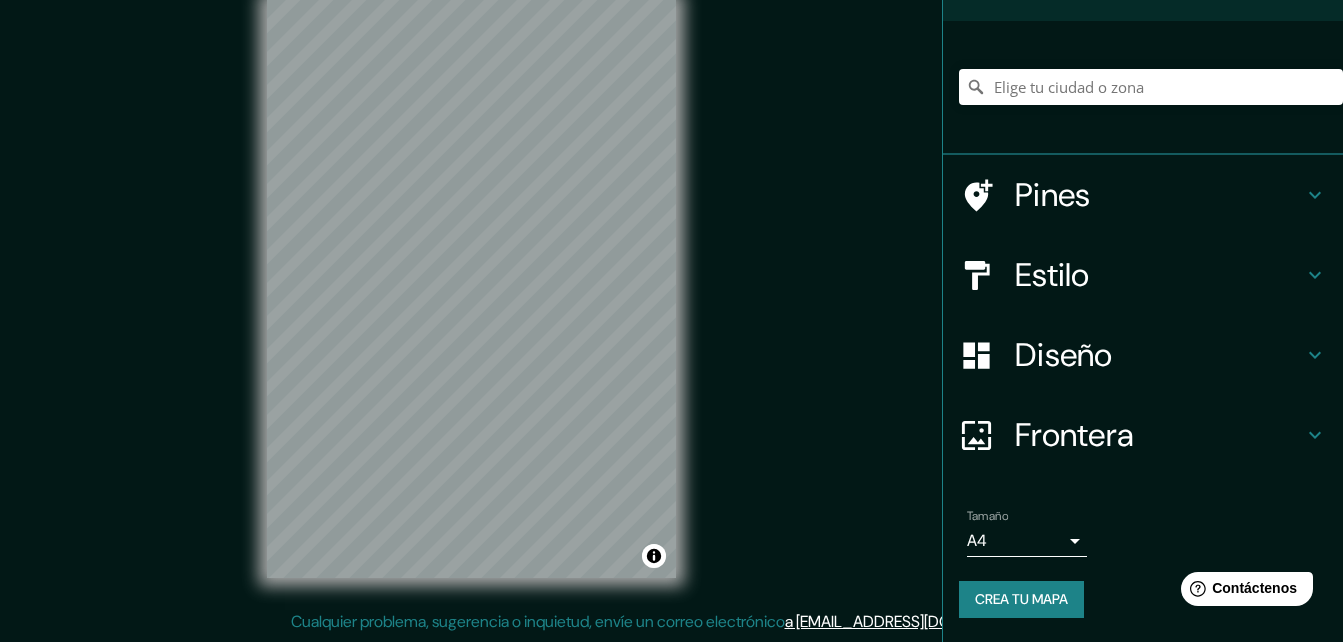 click on "Diseño" at bounding box center [1143, 355] 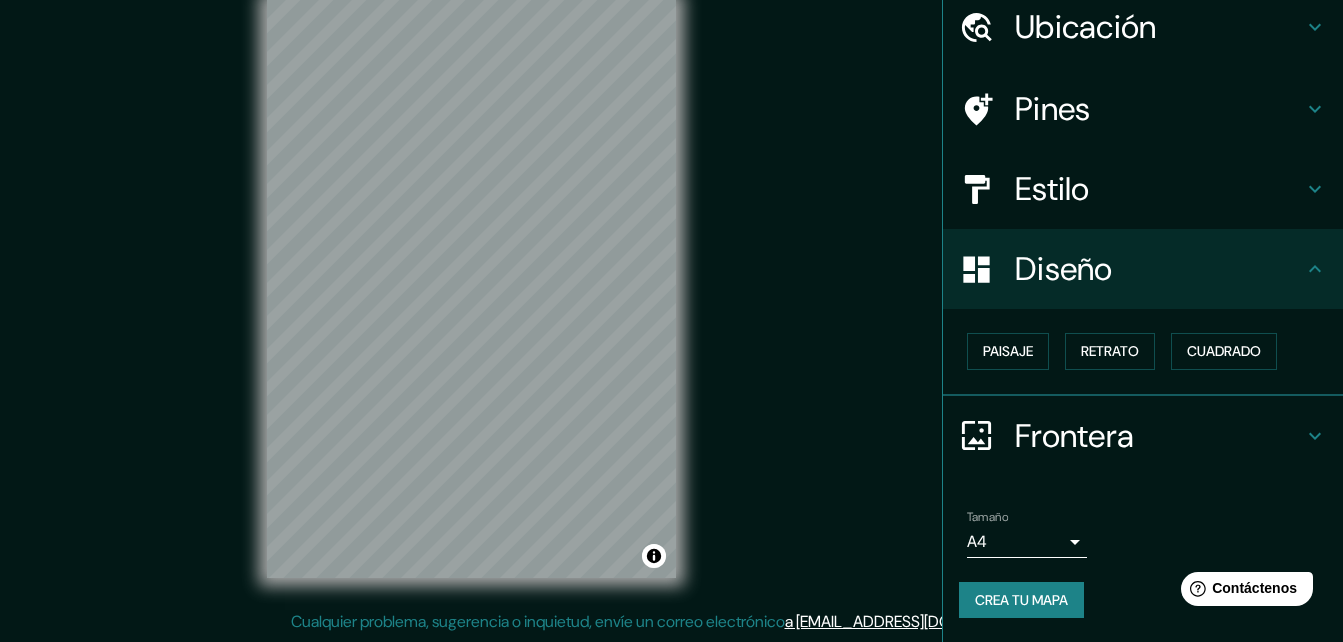 scroll, scrollTop: 77, scrollLeft: 0, axis: vertical 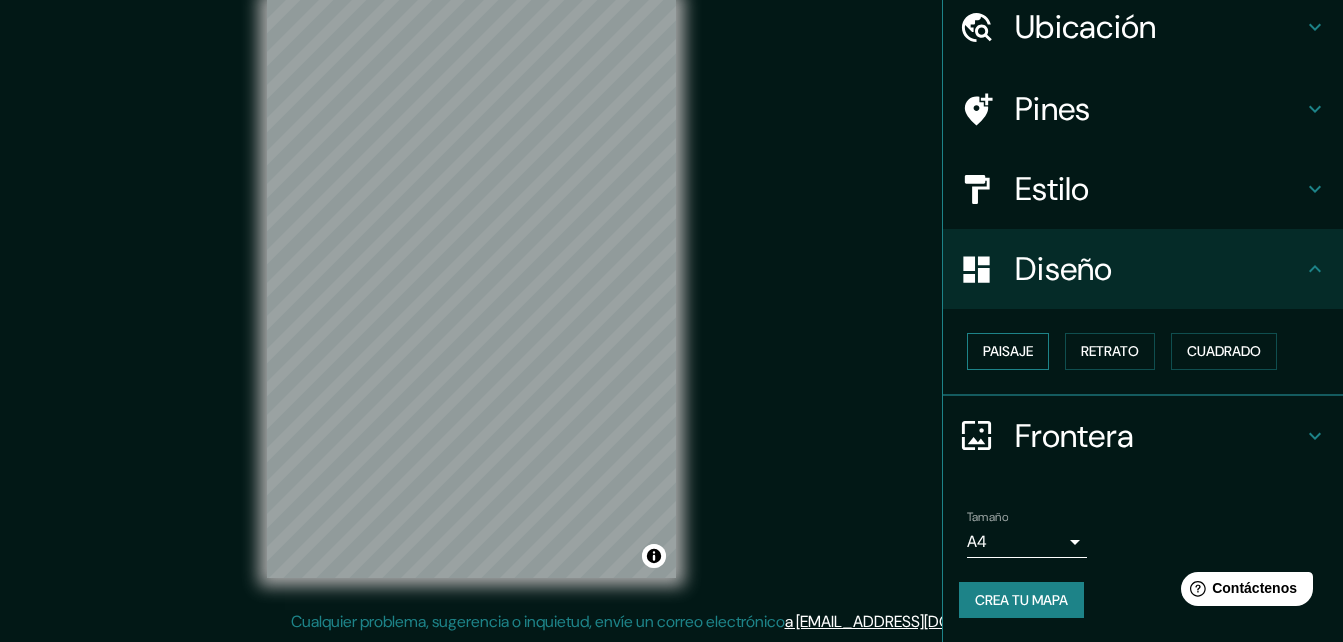 click on "Paisaje" at bounding box center (1008, 351) 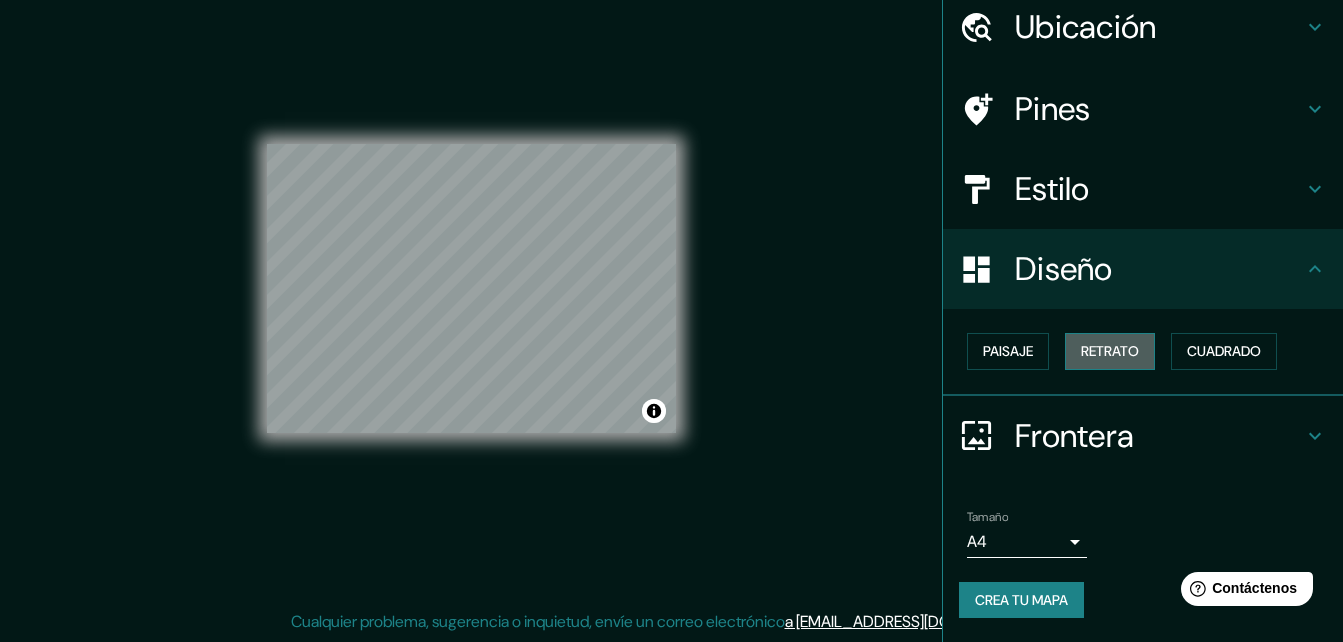 click on "Retrato" at bounding box center [1110, 351] 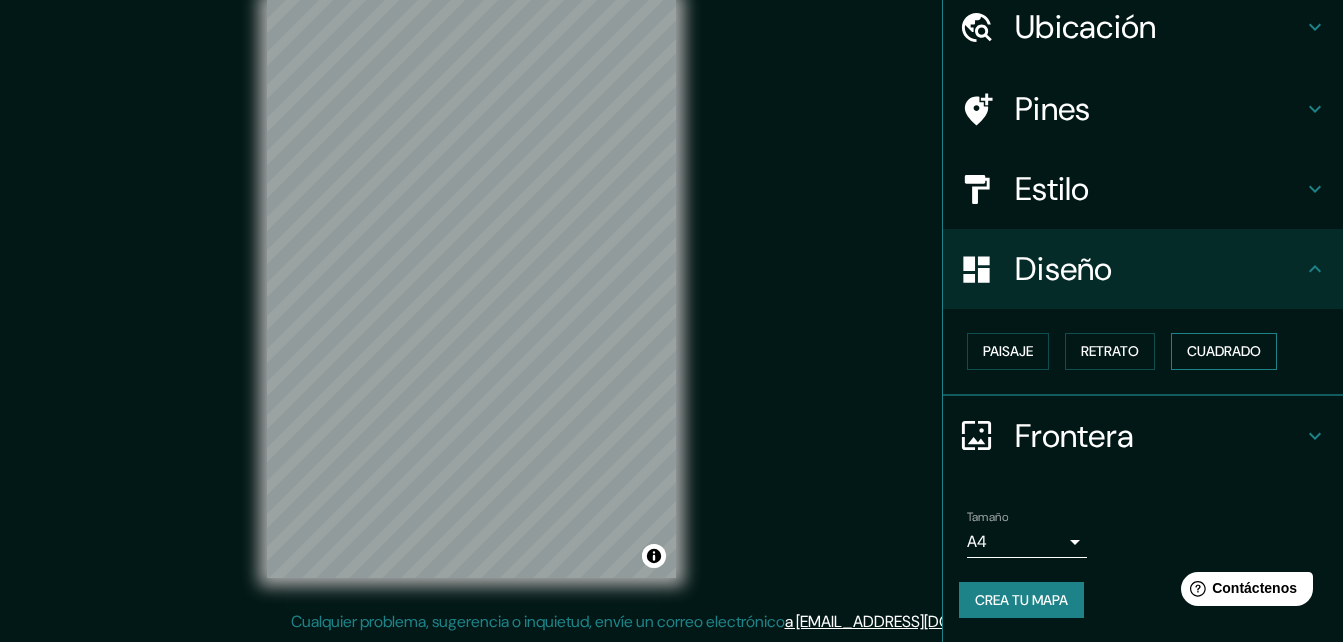 click on "Cuadrado" at bounding box center [1224, 351] 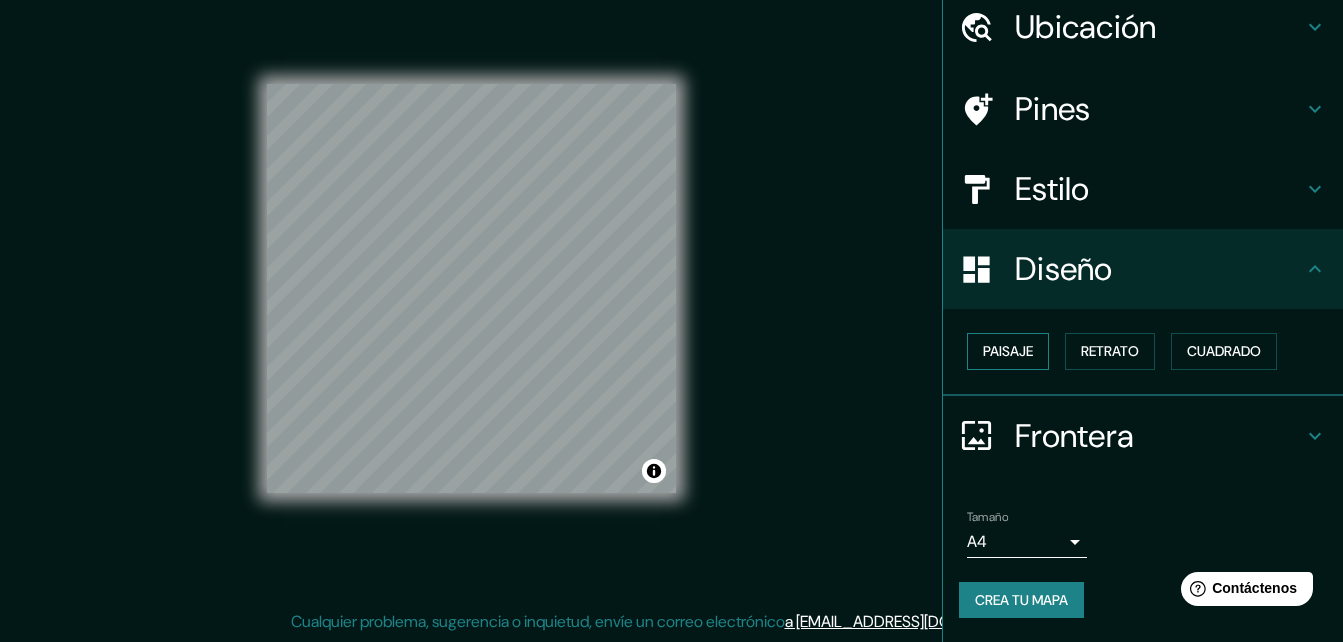click on "Paisaje" at bounding box center [1008, 351] 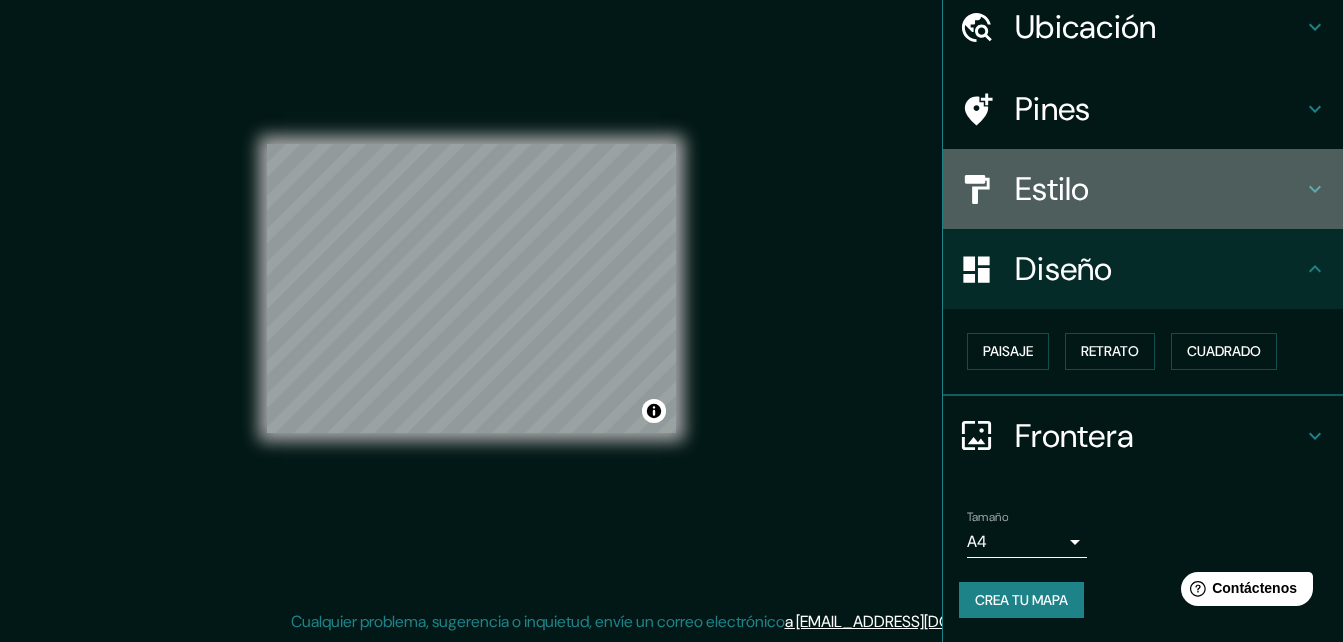 click on "Estilo" at bounding box center [1159, 189] 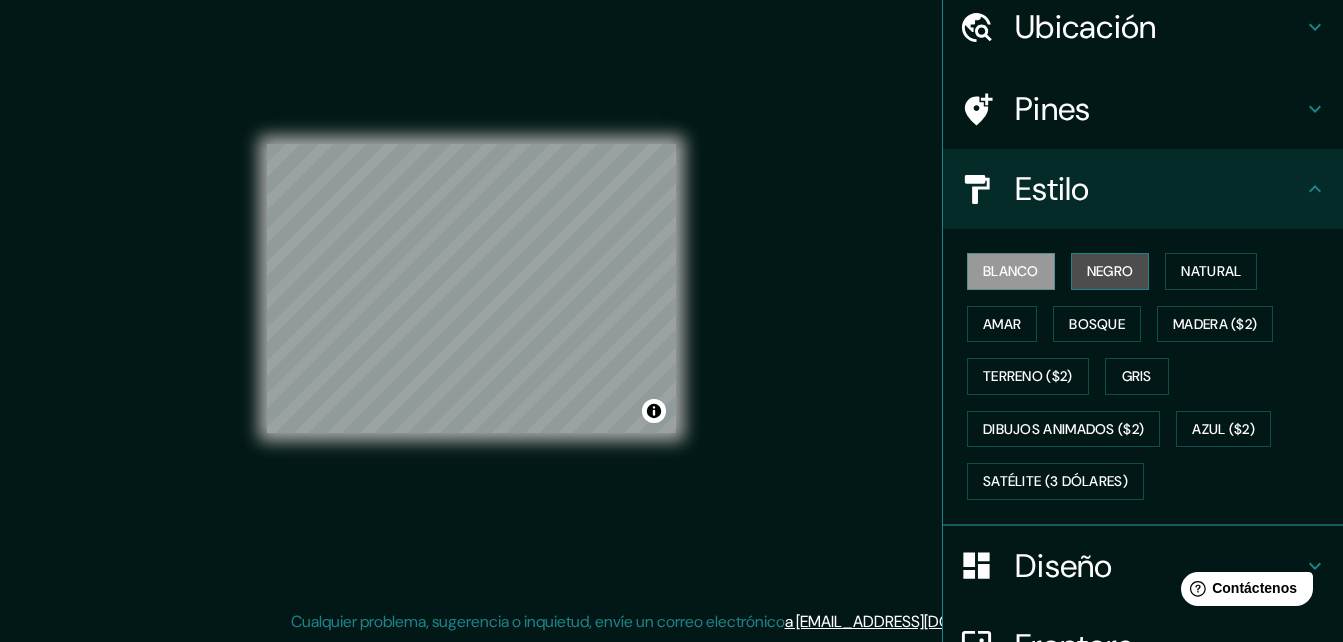 click on "Negro" at bounding box center [1110, 271] 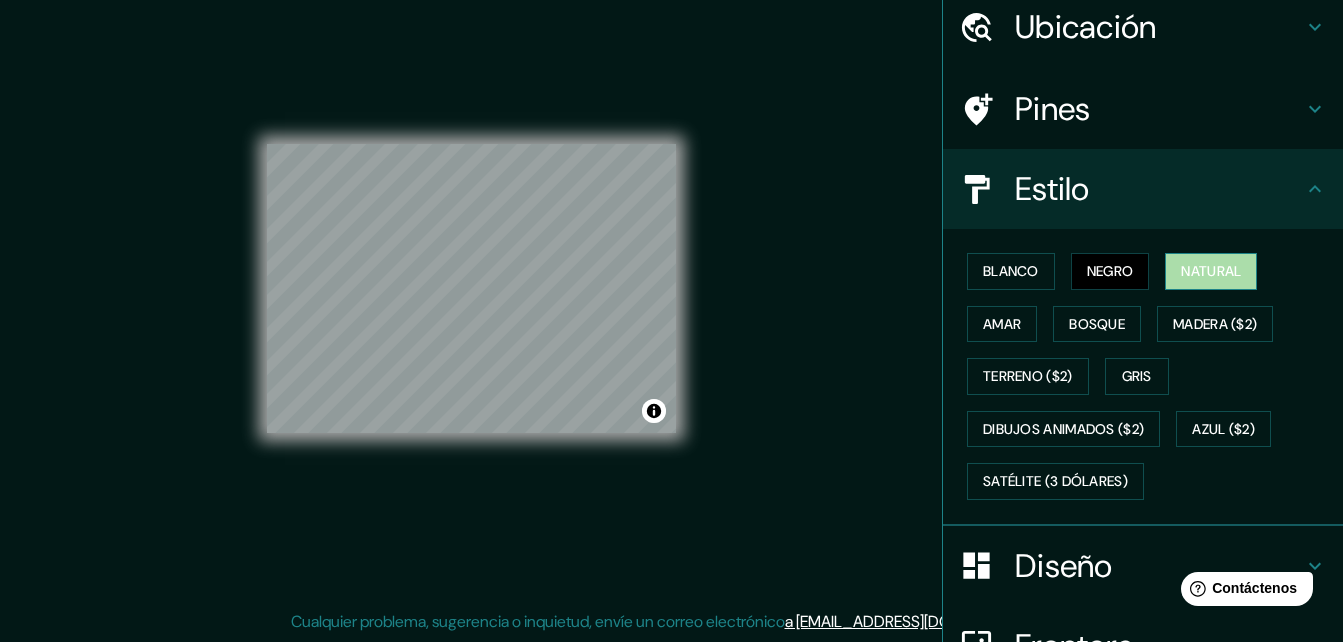 click on "Natural" at bounding box center [1211, 271] 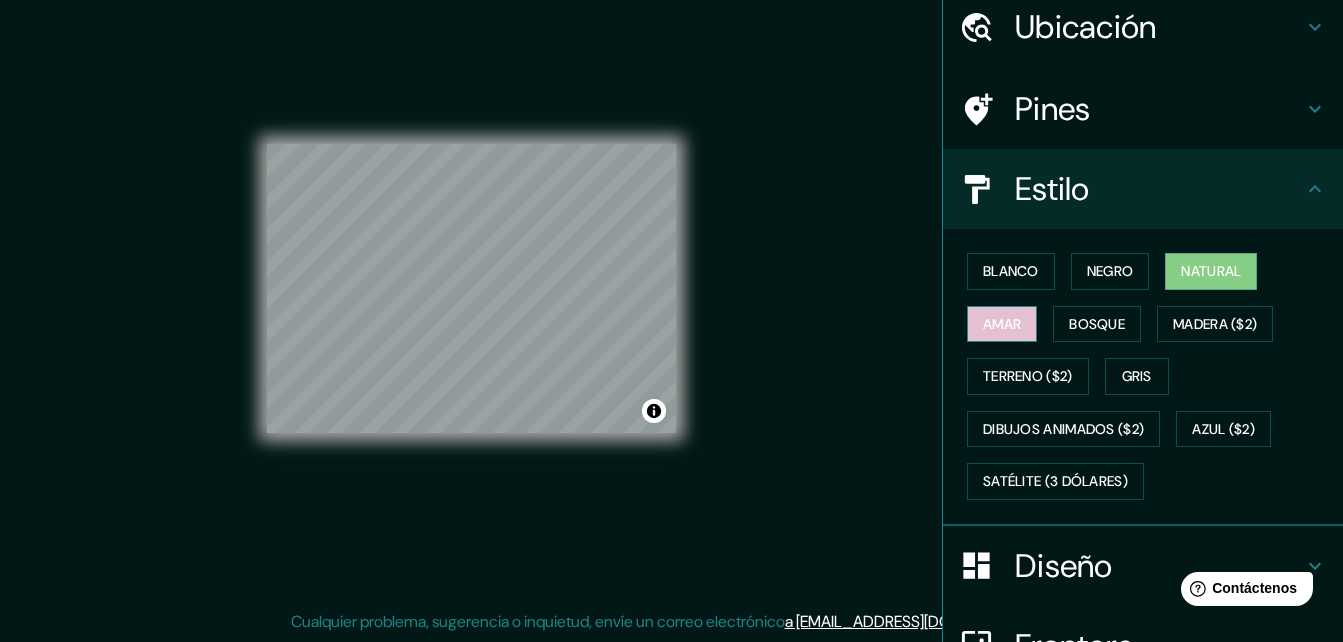 drag, startPoint x: 972, startPoint y: 318, endPoint x: 1011, endPoint y: 317, distance: 39.012817 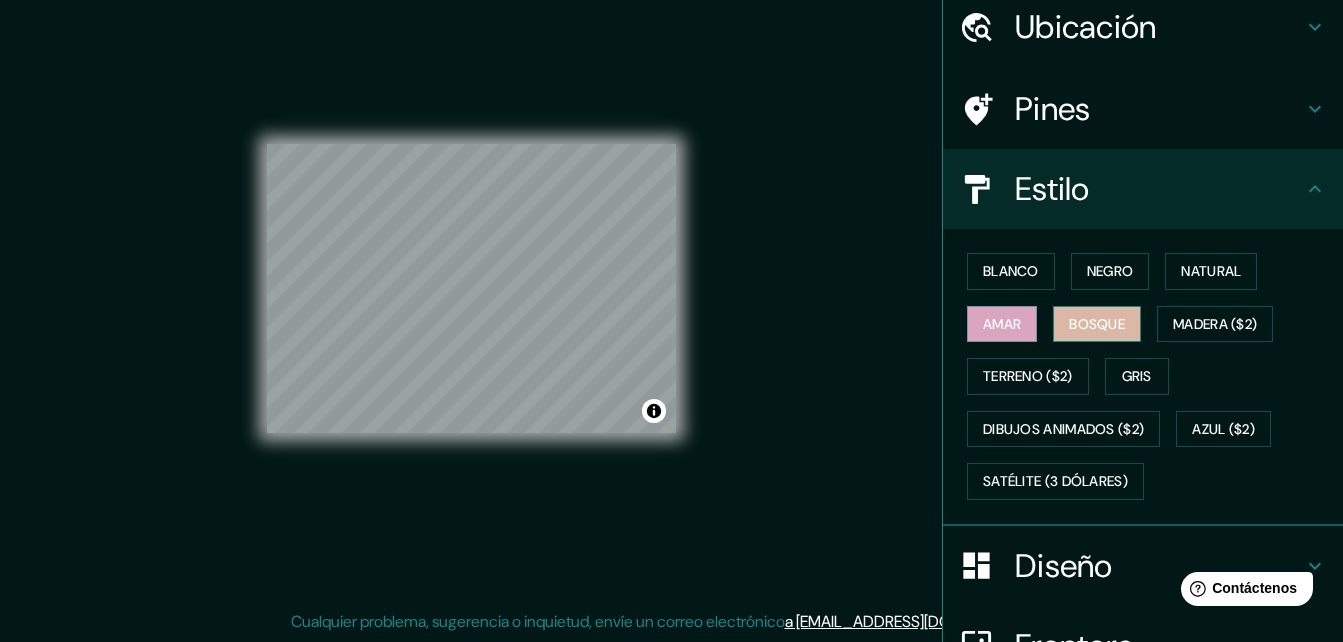 click on "Bosque" at bounding box center (1097, 324) 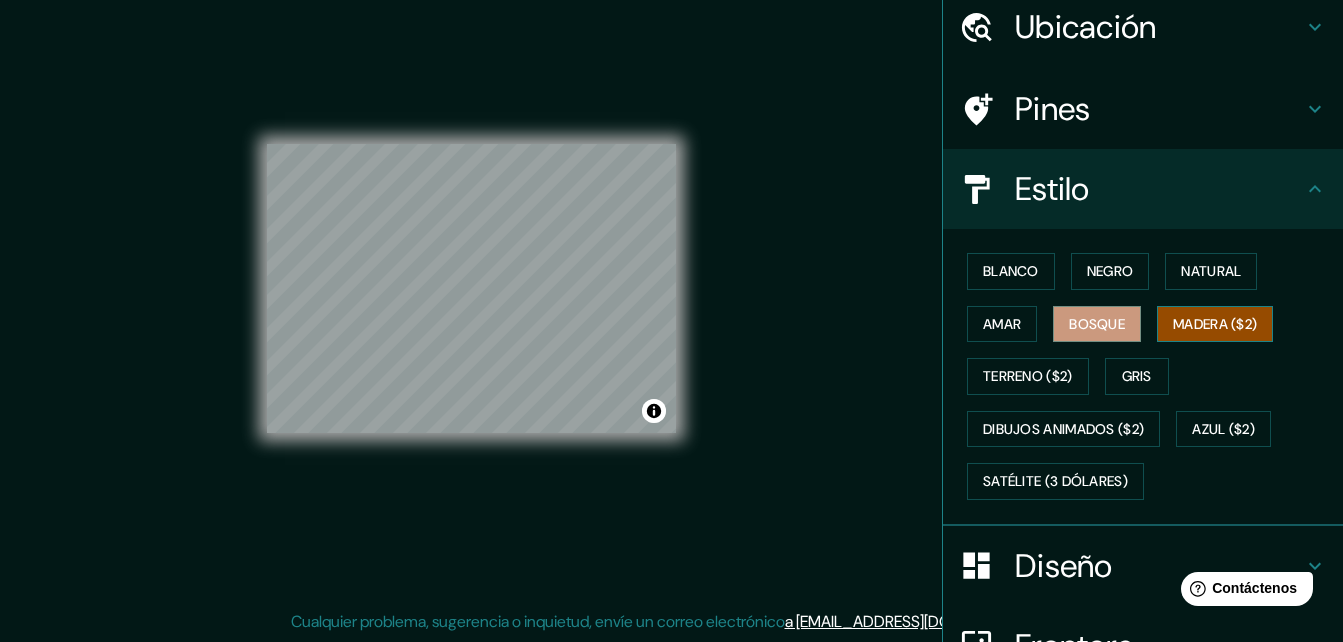 click on "Madera ($2)" at bounding box center (1215, 324) 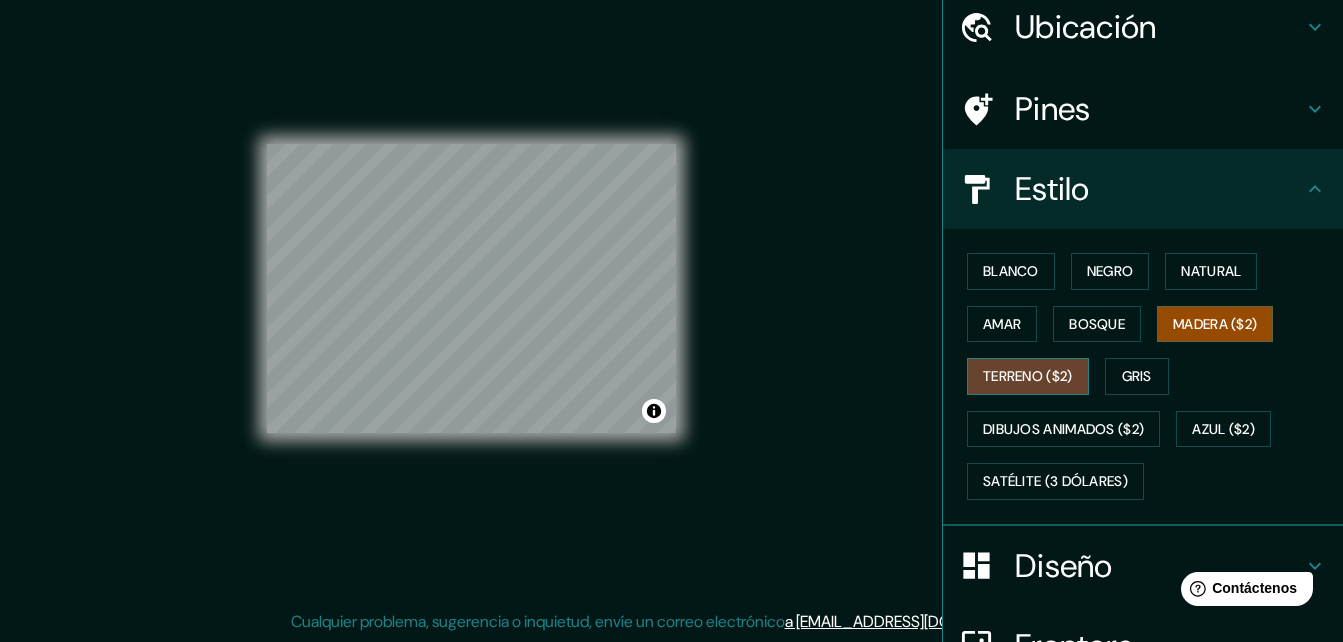 click on "Terreno ($2)" at bounding box center (1028, 376) 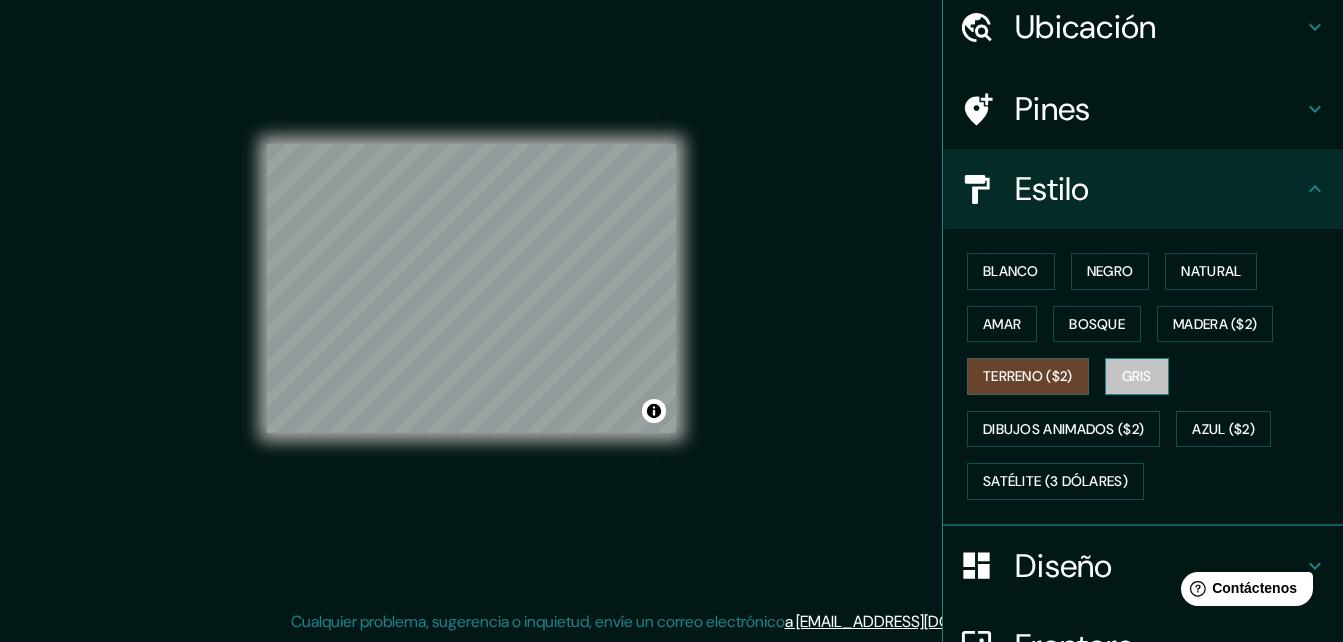 drag, startPoint x: 1128, startPoint y: 365, endPoint x: 1113, endPoint y: 360, distance: 15.811388 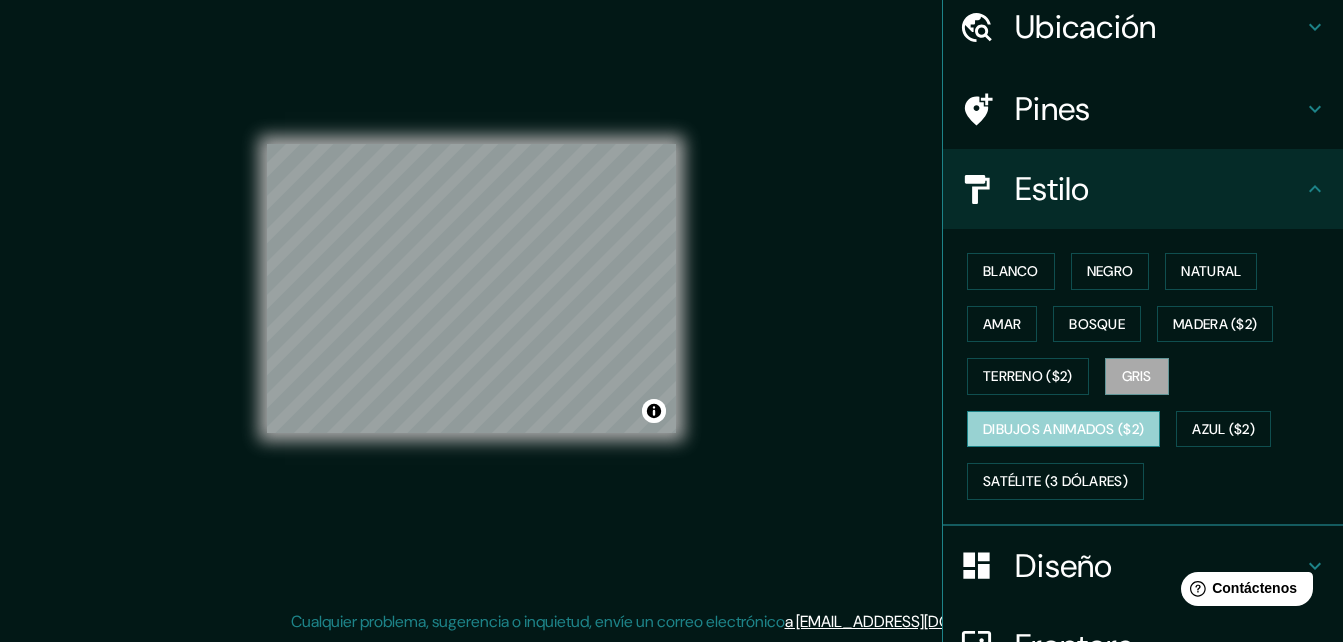 drag, startPoint x: 1012, startPoint y: 426, endPoint x: 1056, endPoint y: 426, distance: 44 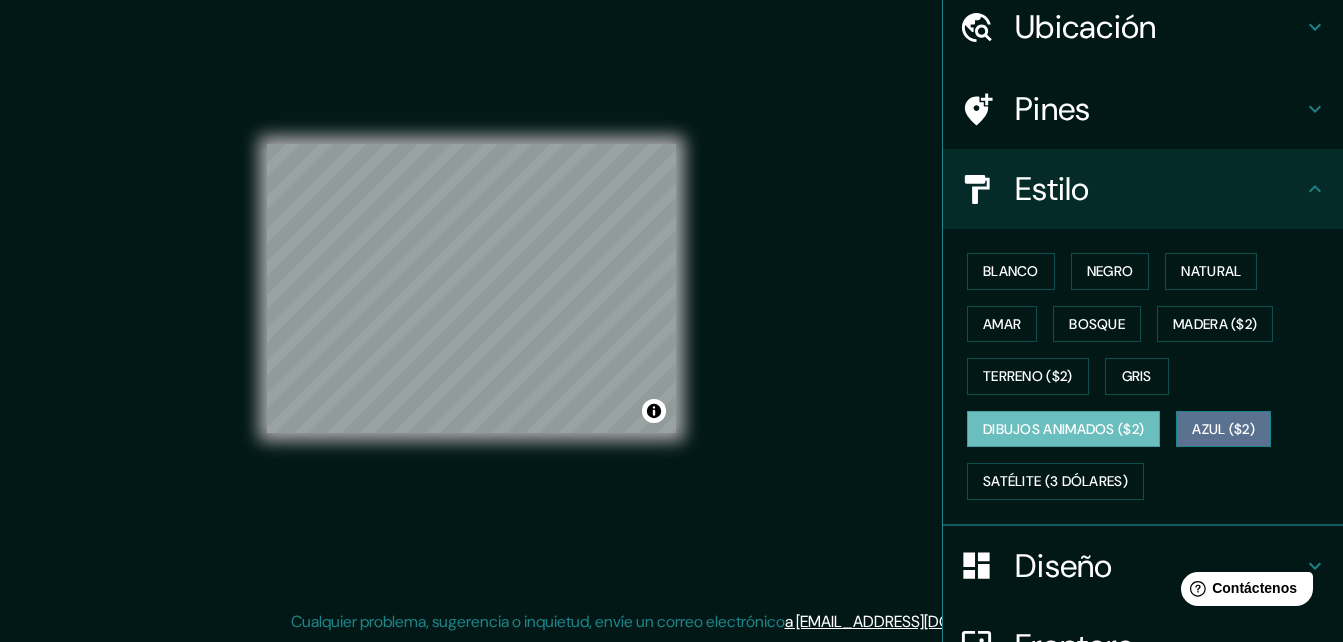 click on "Azul ($2)" at bounding box center (1223, 429) 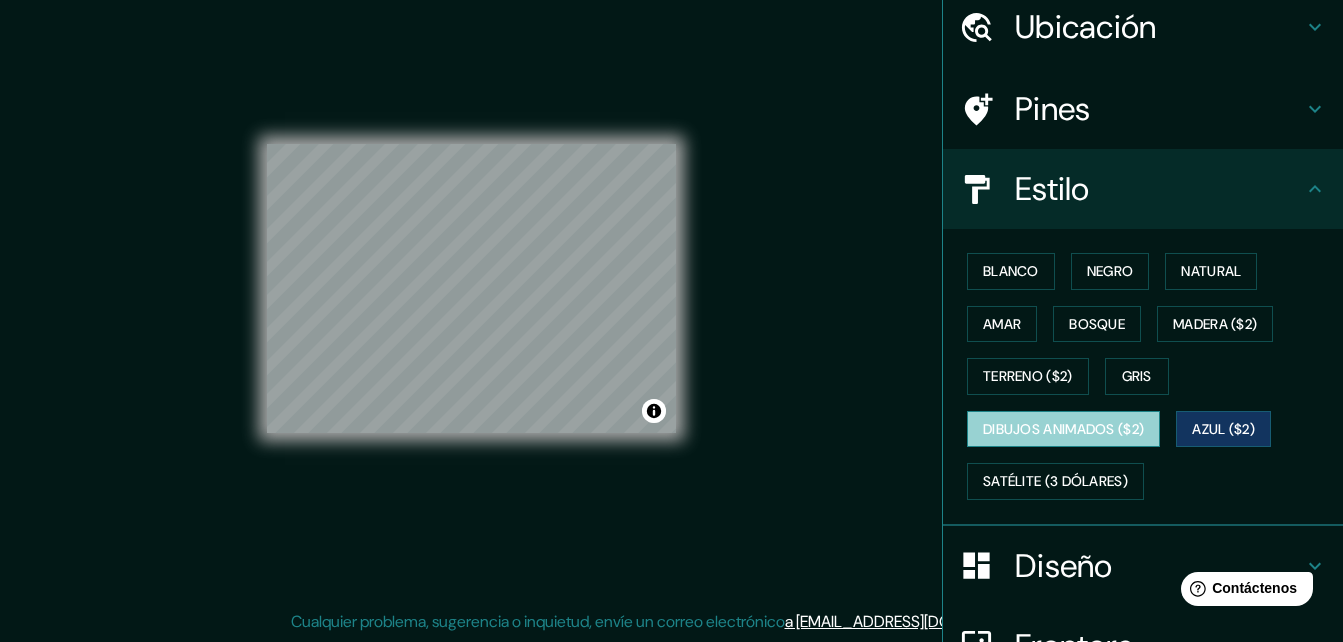 click on "Dibujos animados ($2)" at bounding box center (1063, 429) 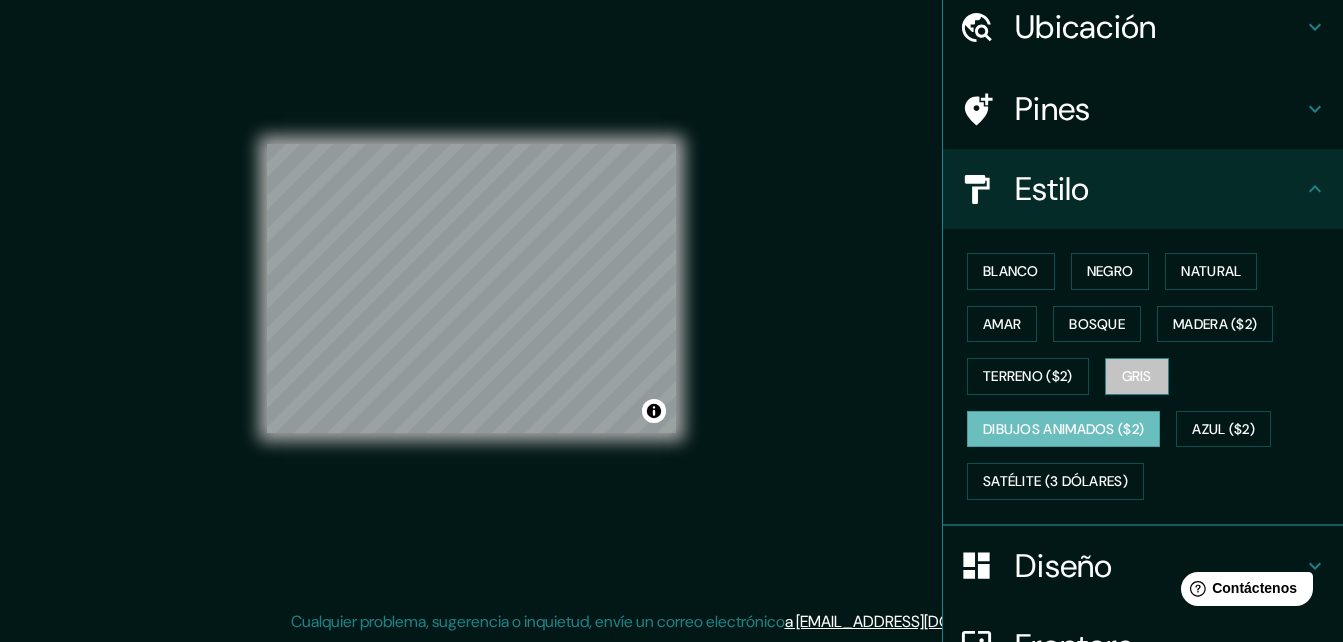 click on "Gris" at bounding box center (1137, 376) 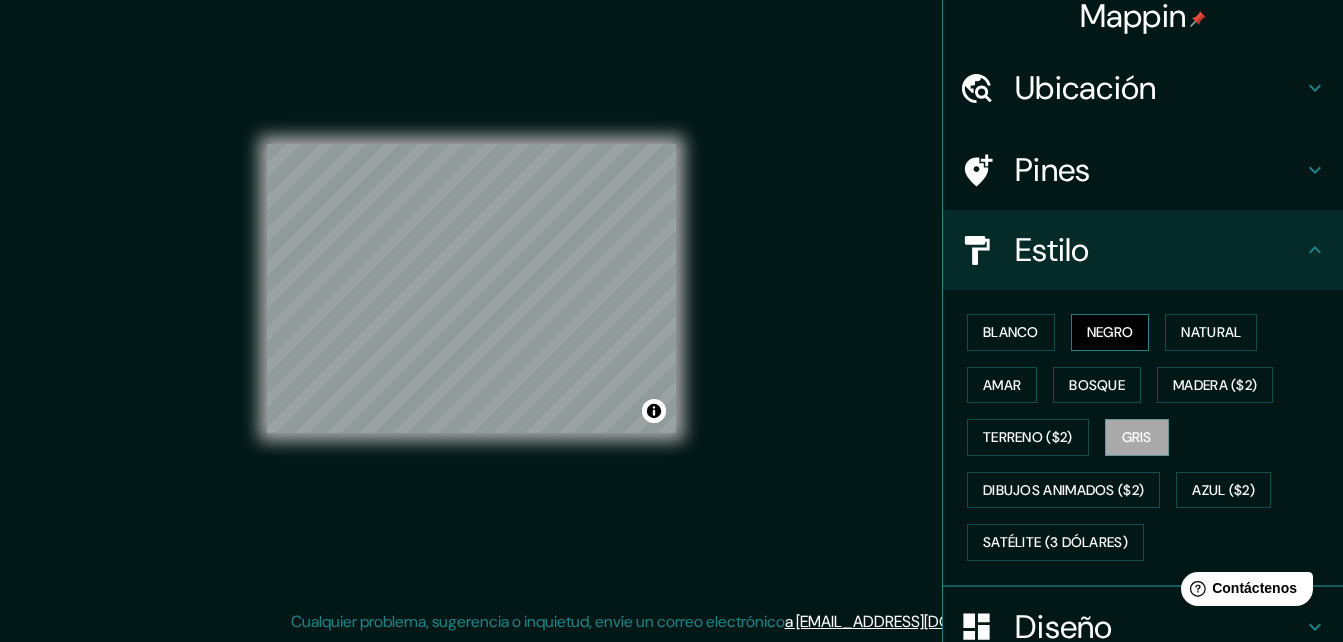scroll, scrollTop: 0, scrollLeft: 0, axis: both 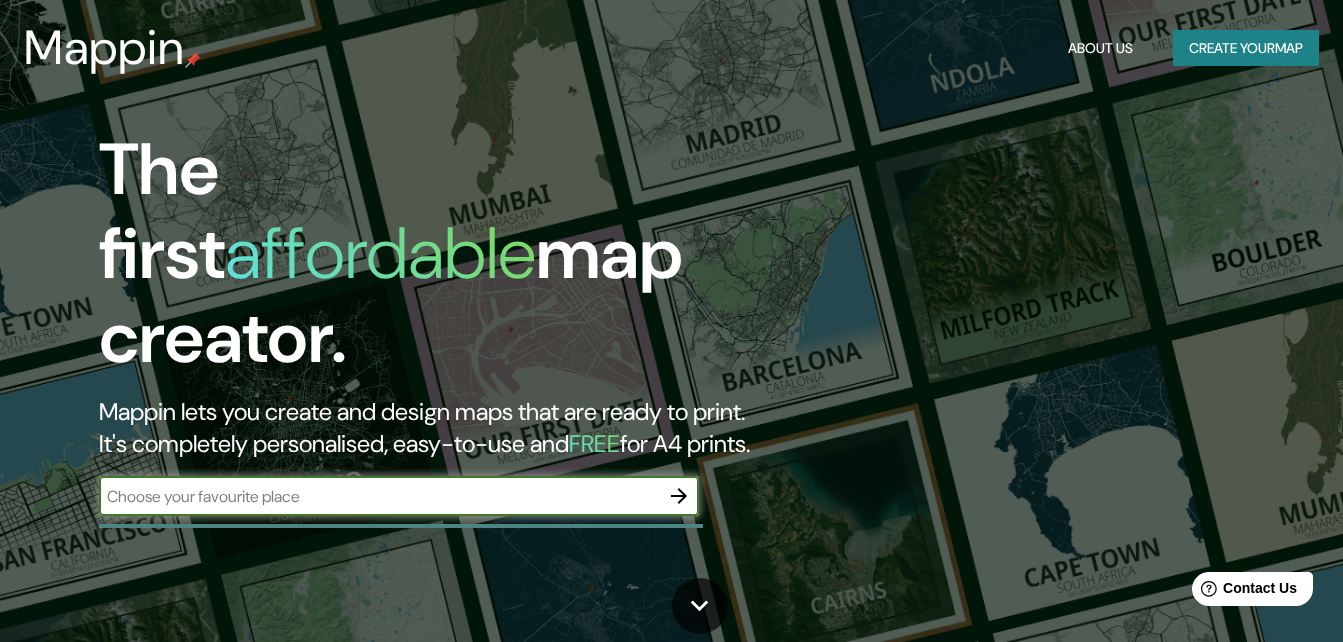 click at bounding box center (379, 496) 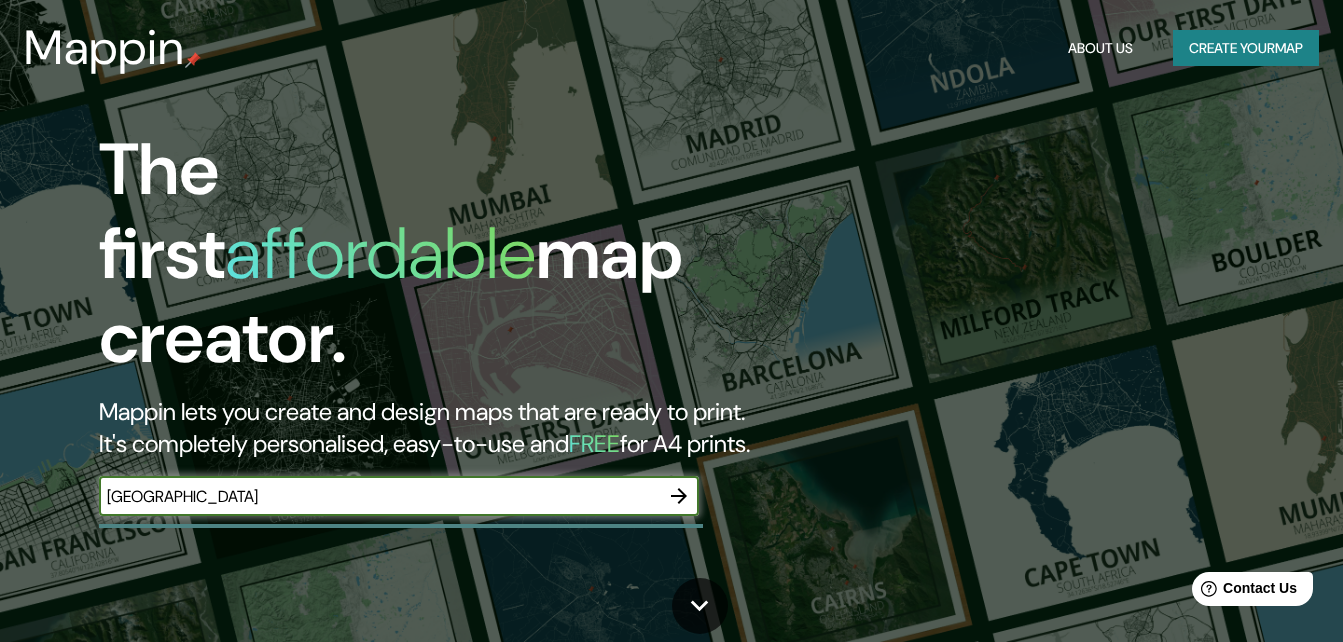 click 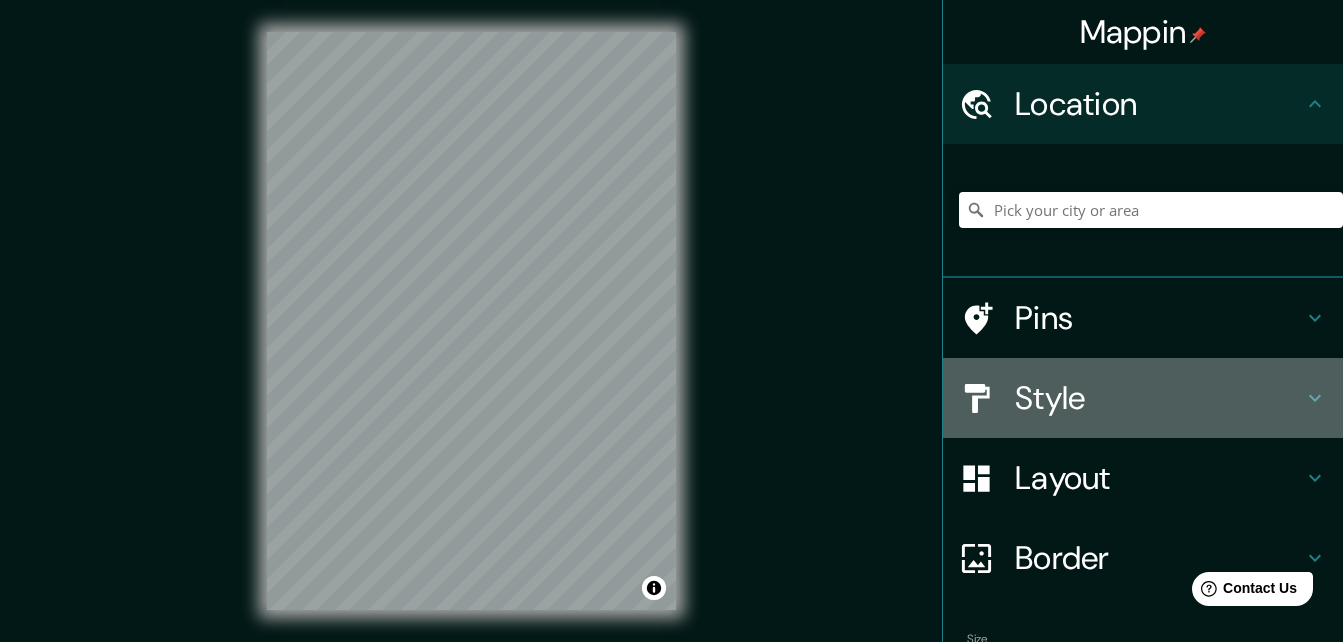 click 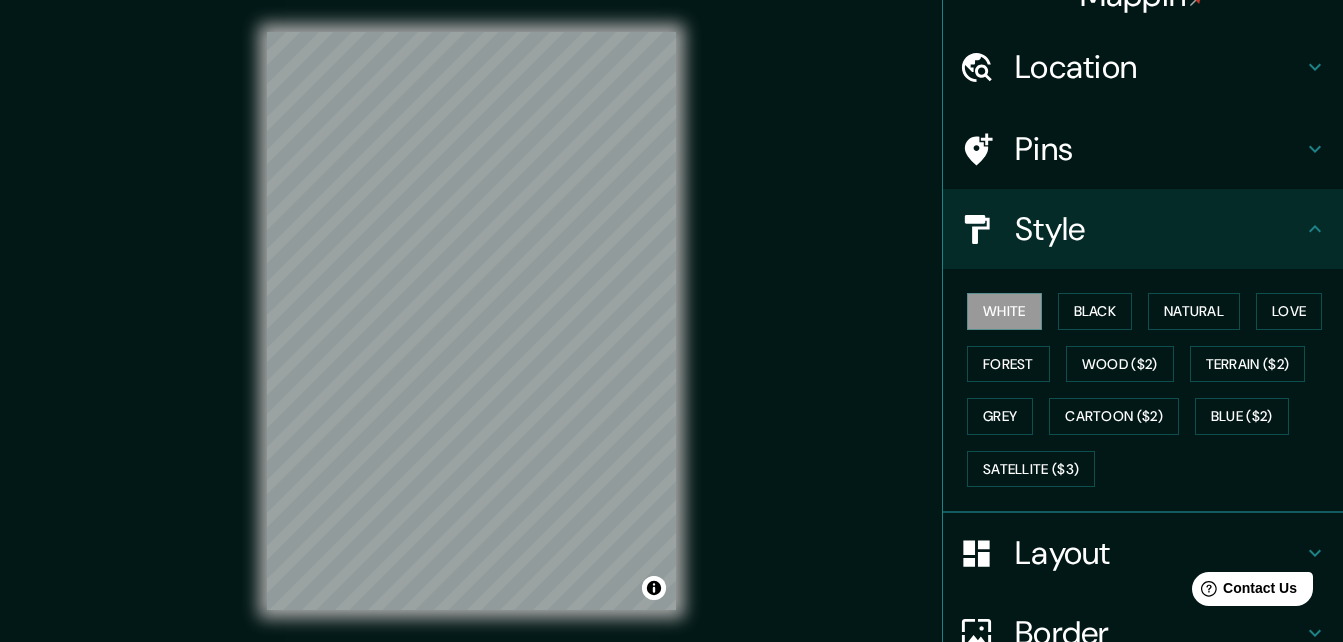scroll, scrollTop: 35, scrollLeft: 0, axis: vertical 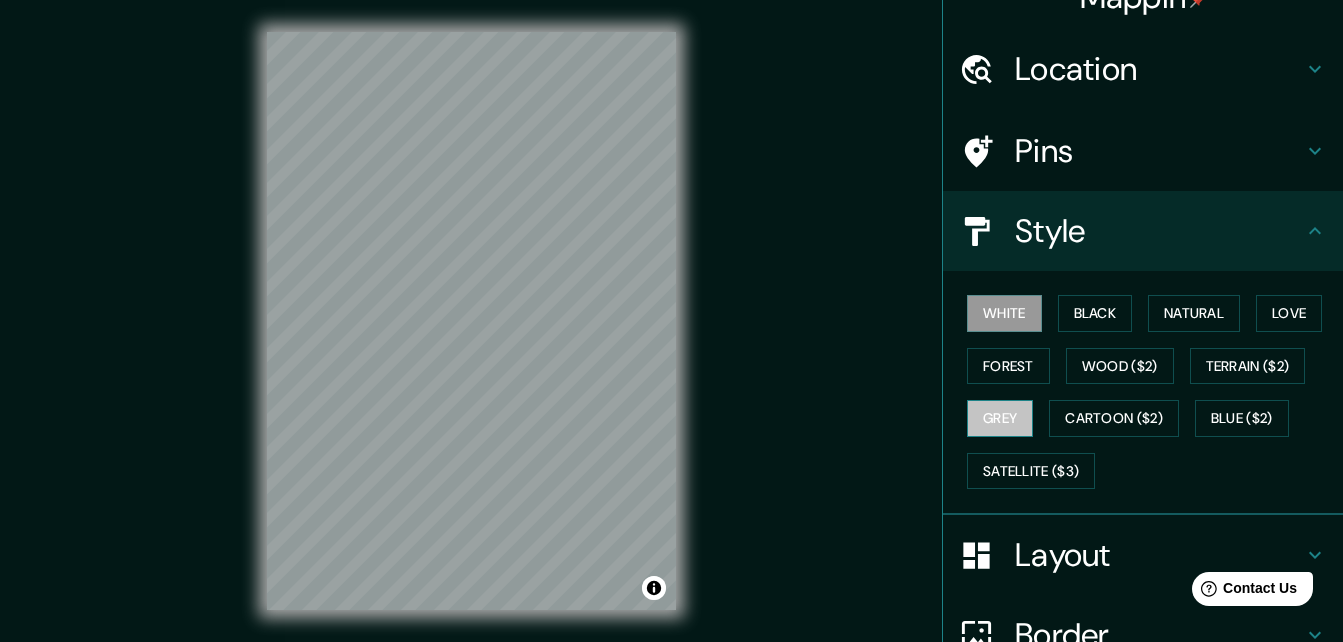 click on "Grey" at bounding box center (1000, 418) 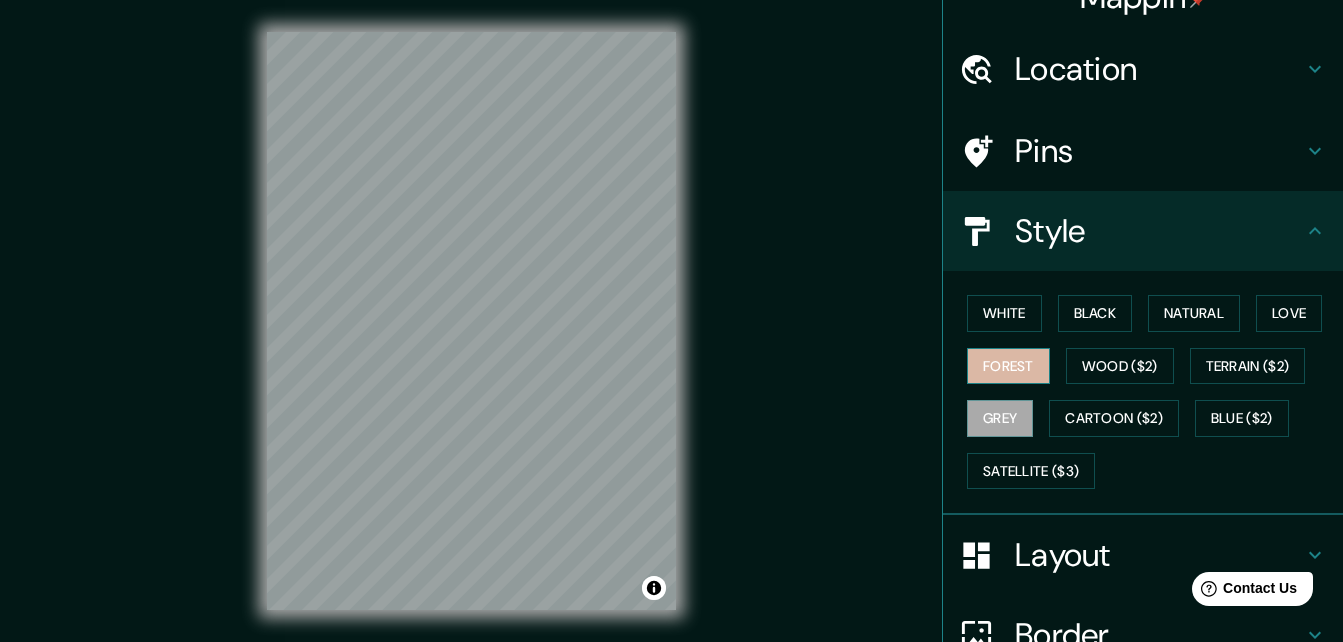 click on "Forest" at bounding box center [1008, 366] 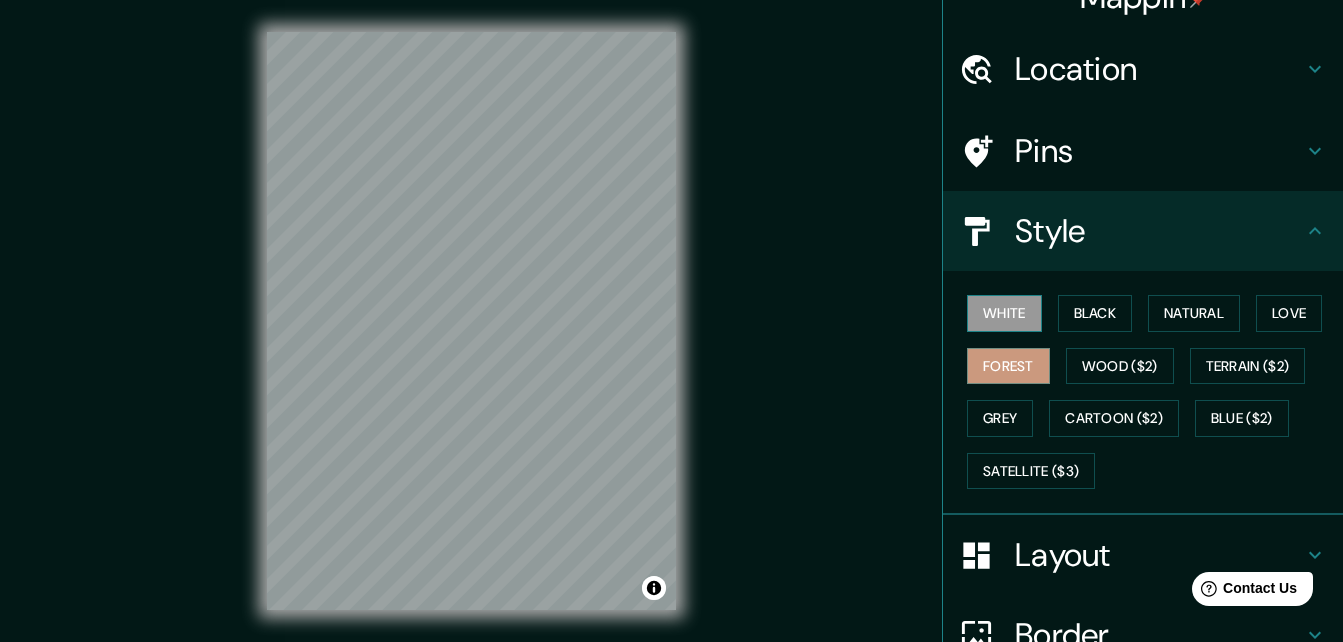 click on "White" at bounding box center (1004, 313) 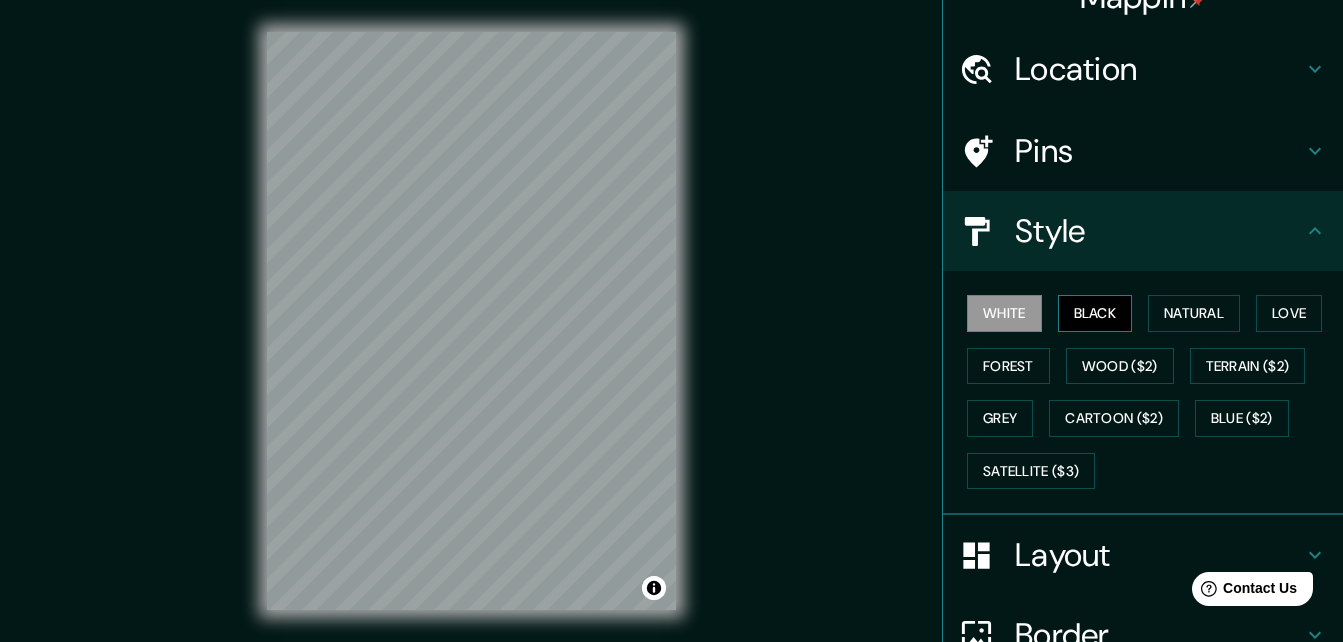 click on "Black" at bounding box center (1095, 313) 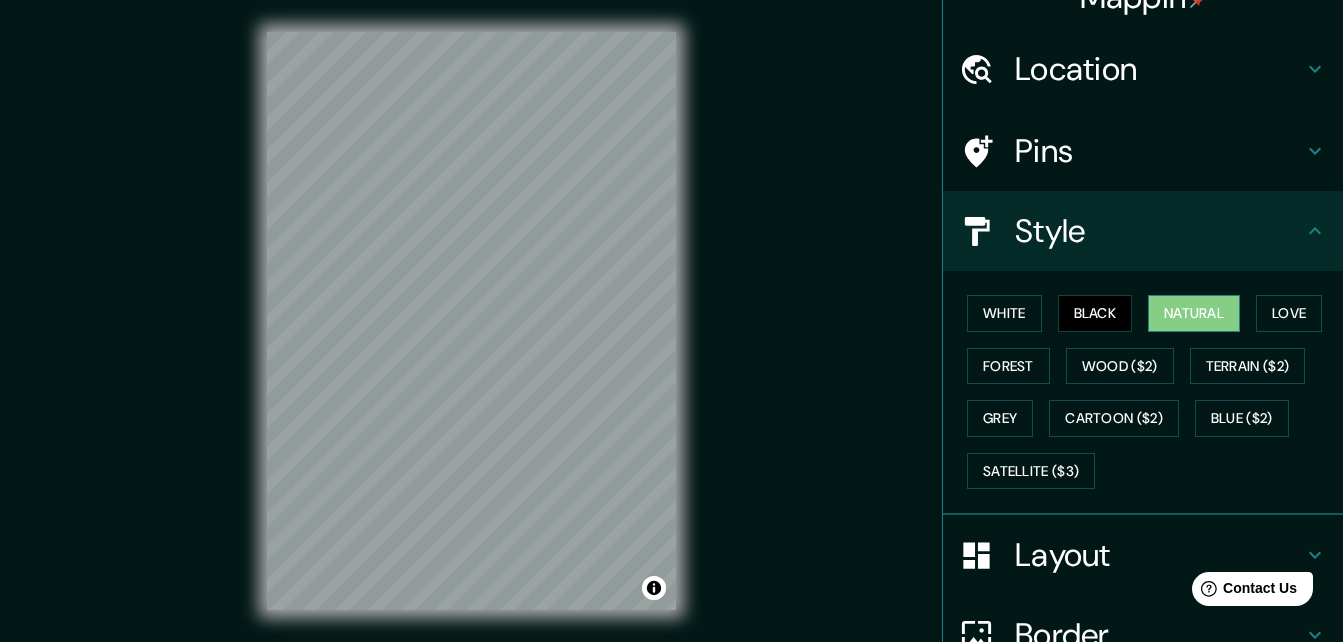 click on "Natural" at bounding box center (1194, 313) 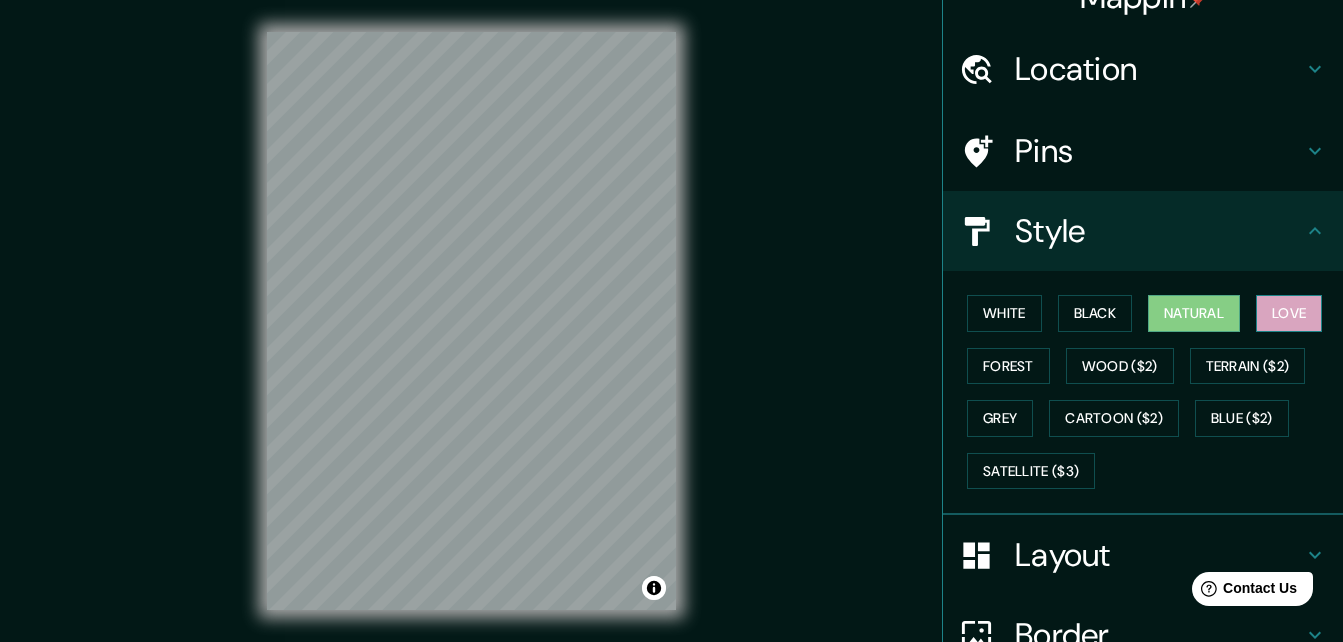 click on "Love" at bounding box center (1289, 313) 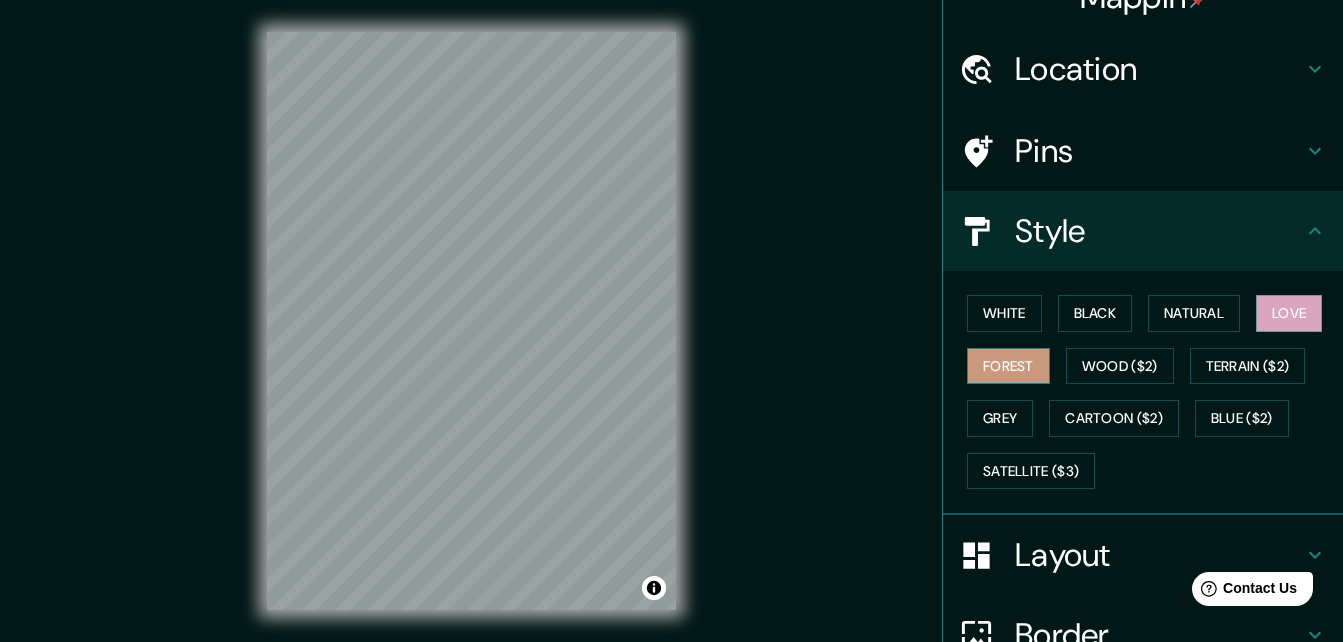 click on "Forest" at bounding box center (1008, 366) 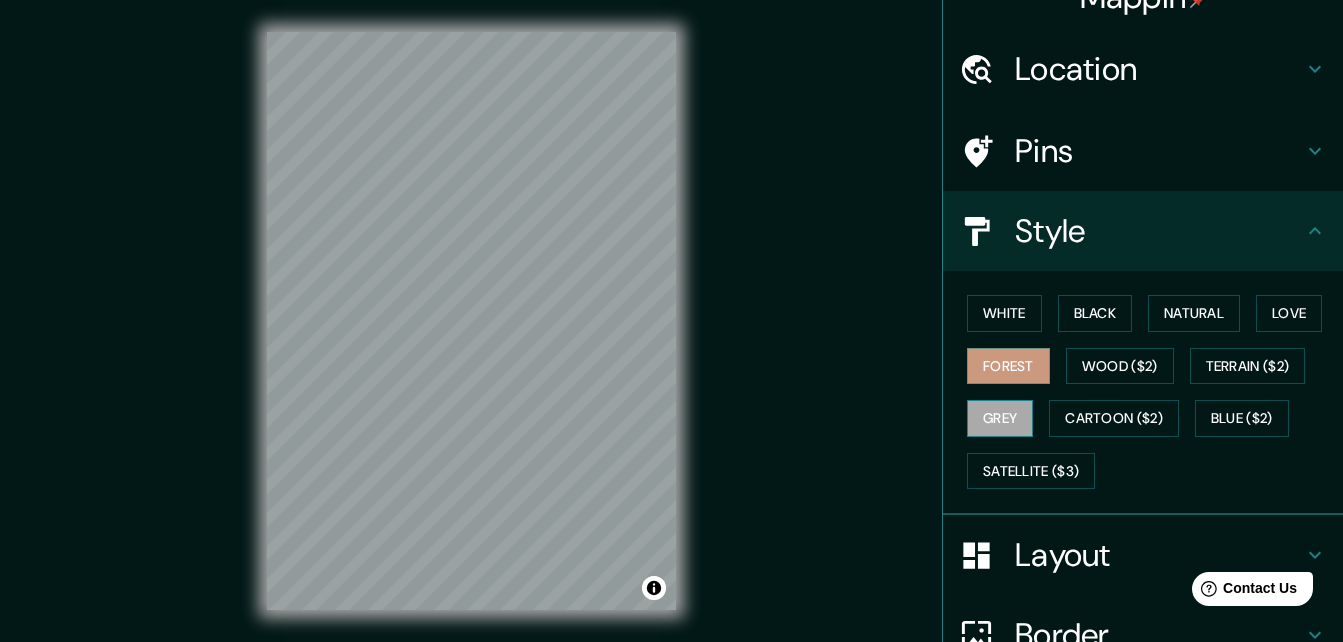 click on "Grey" at bounding box center [1000, 418] 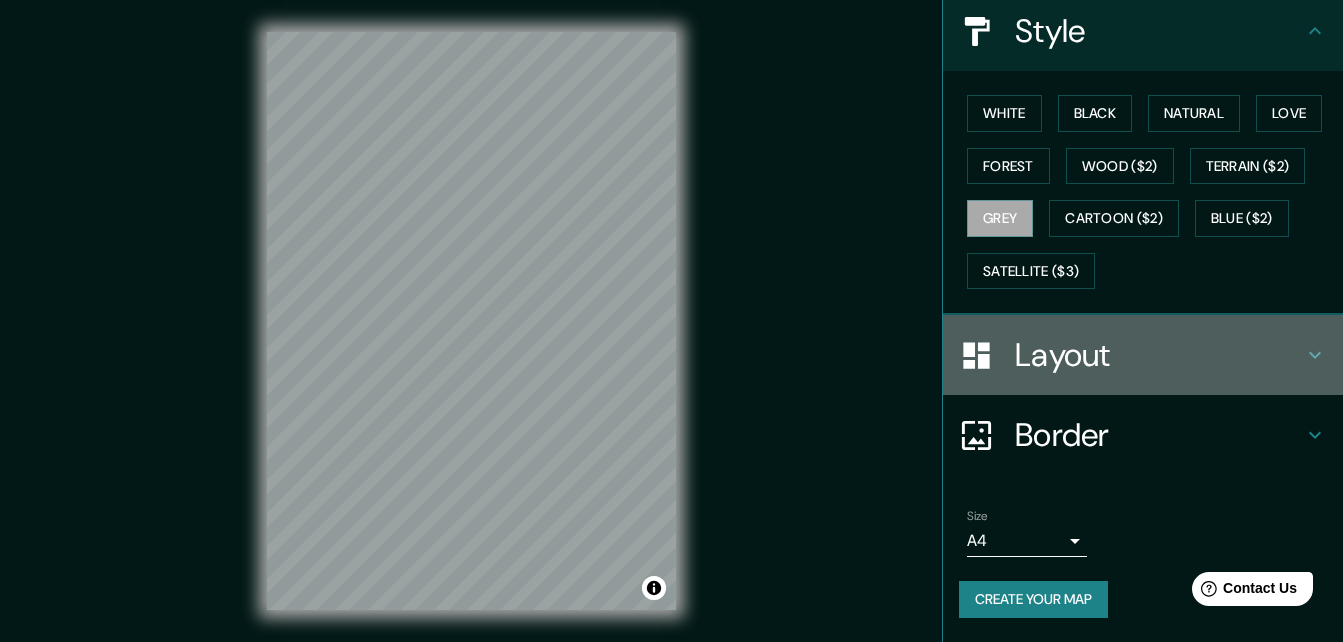 click on "Layout" at bounding box center (1159, 355) 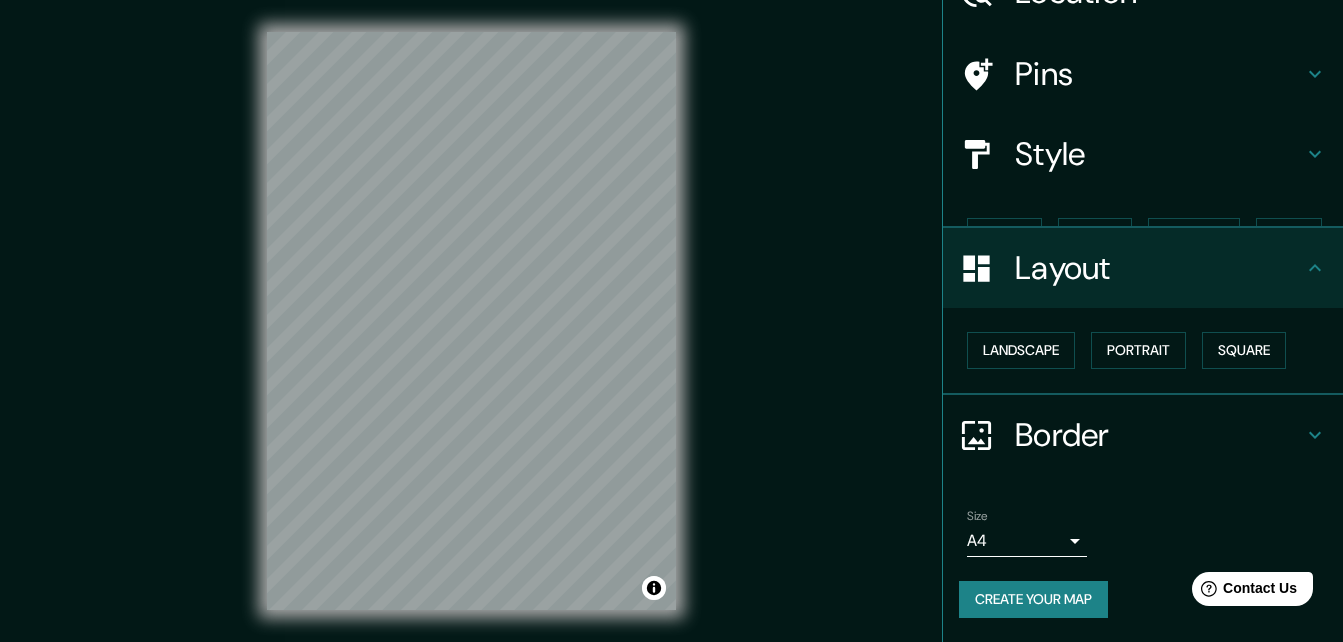 scroll, scrollTop: 77, scrollLeft: 0, axis: vertical 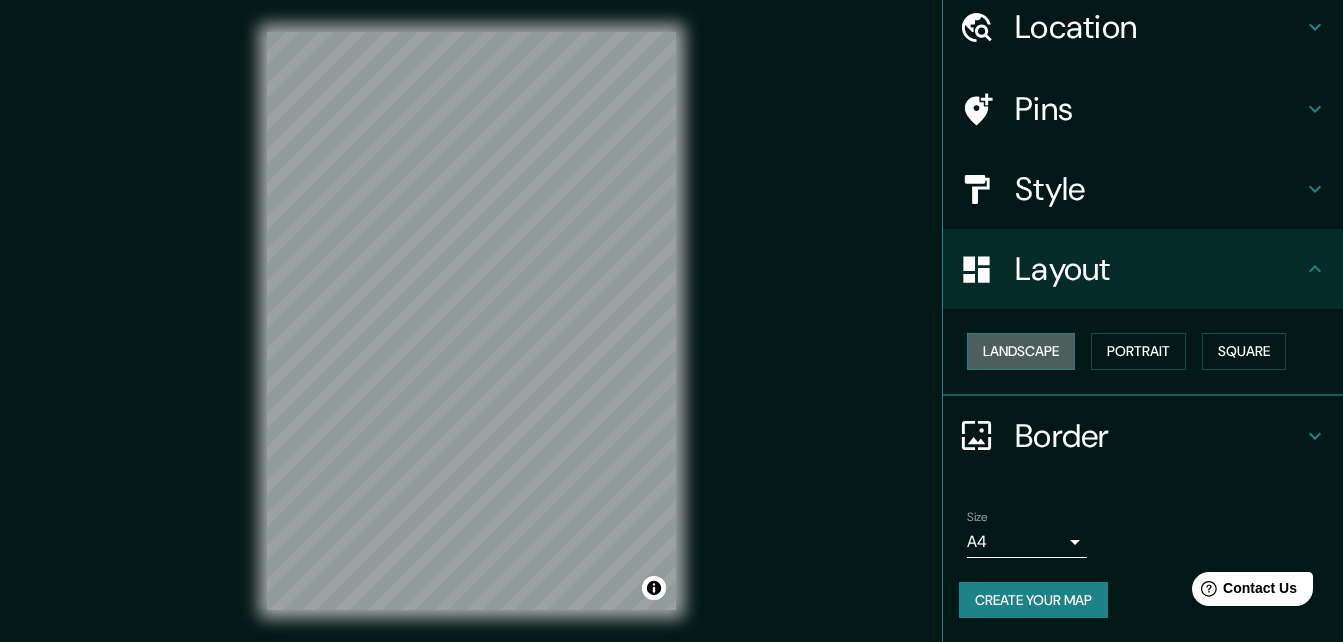 click on "Landscape" at bounding box center (1021, 351) 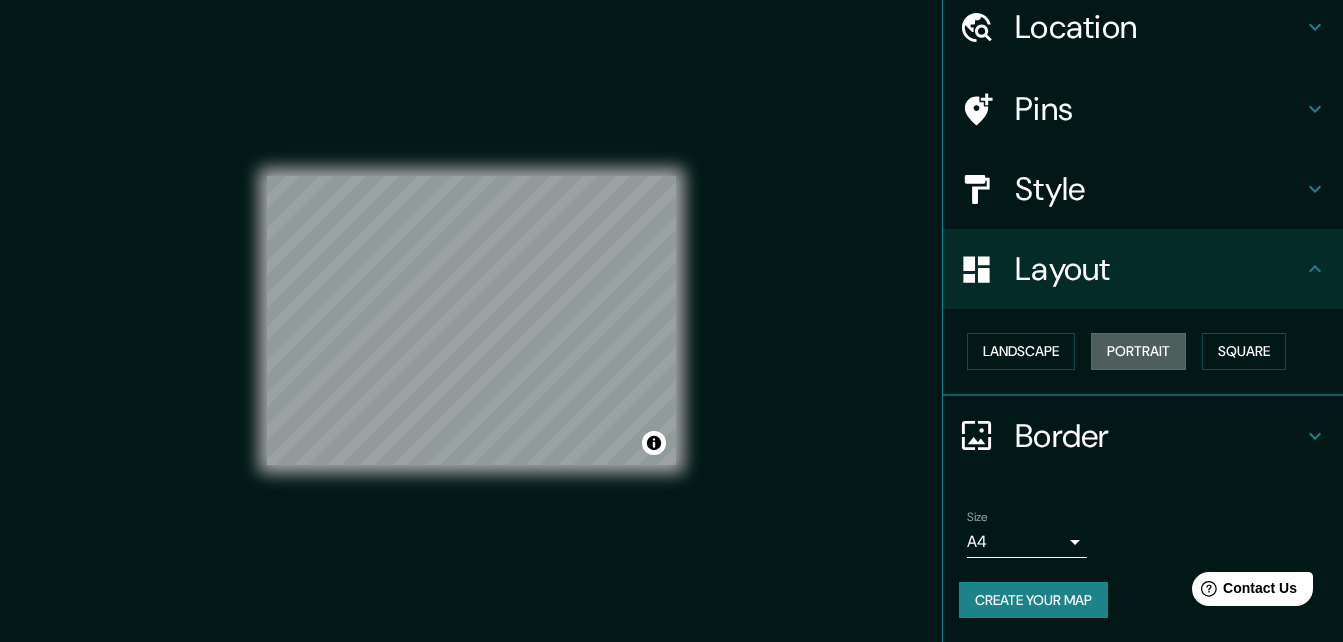 click on "Portrait" at bounding box center [1138, 351] 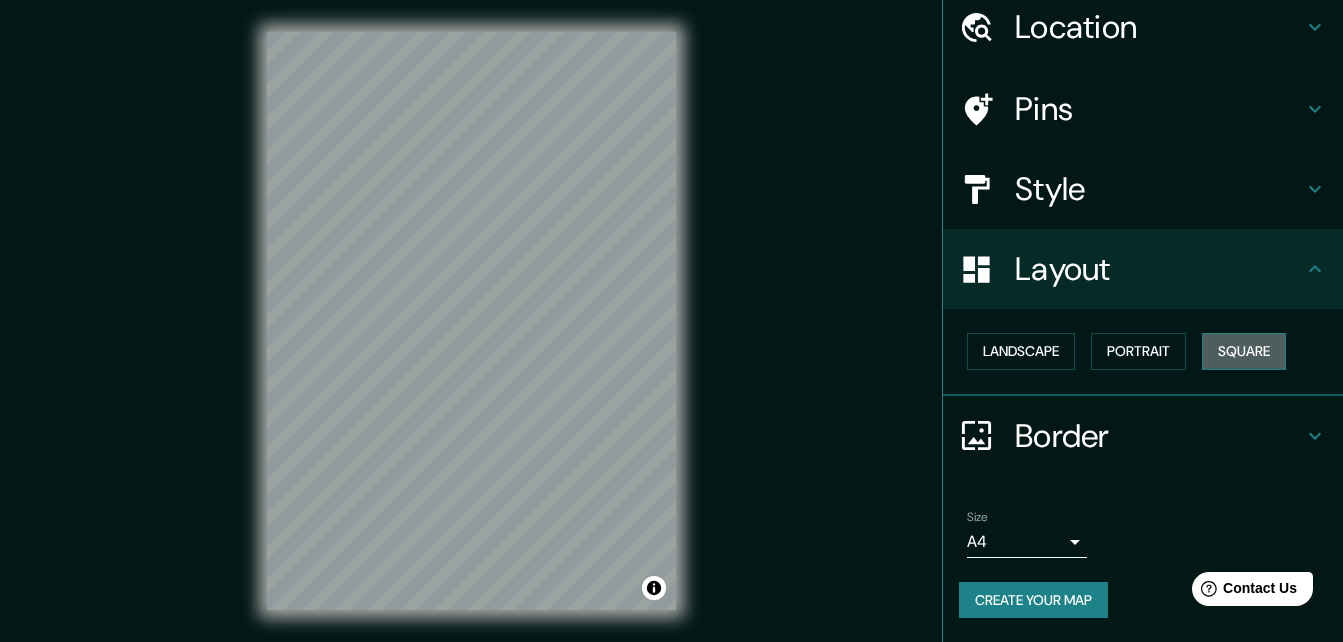 click on "Square" at bounding box center [1244, 351] 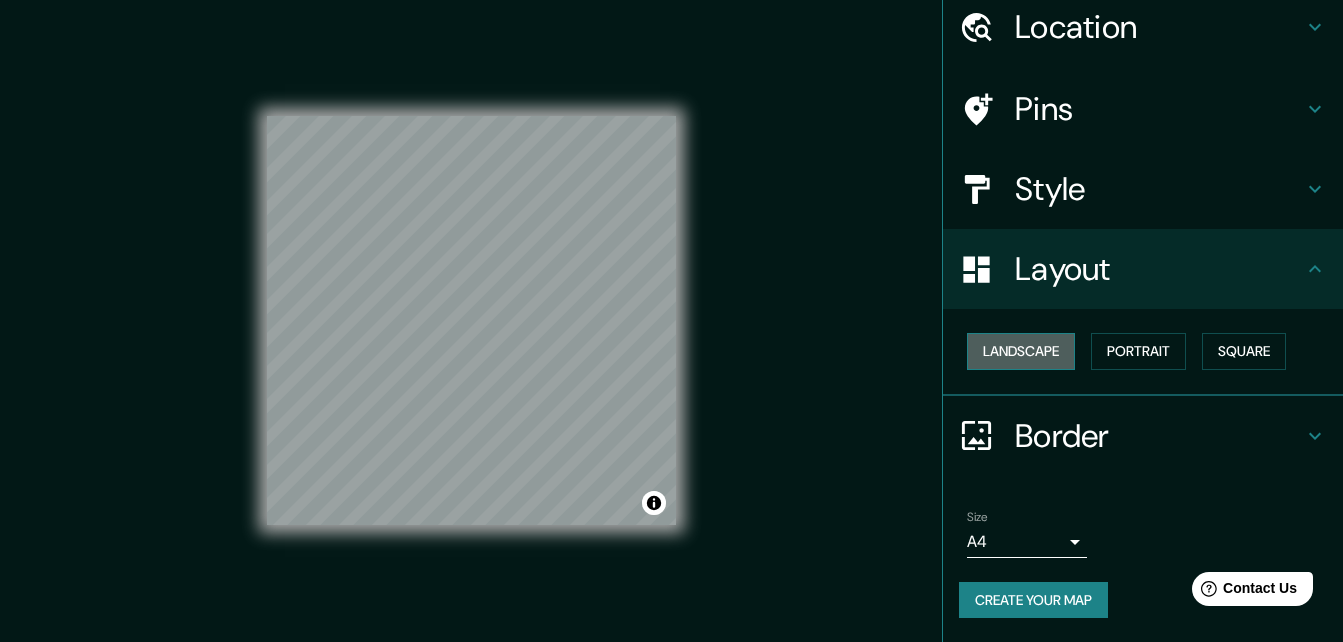 click on "Landscape" at bounding box center (1021, 351) 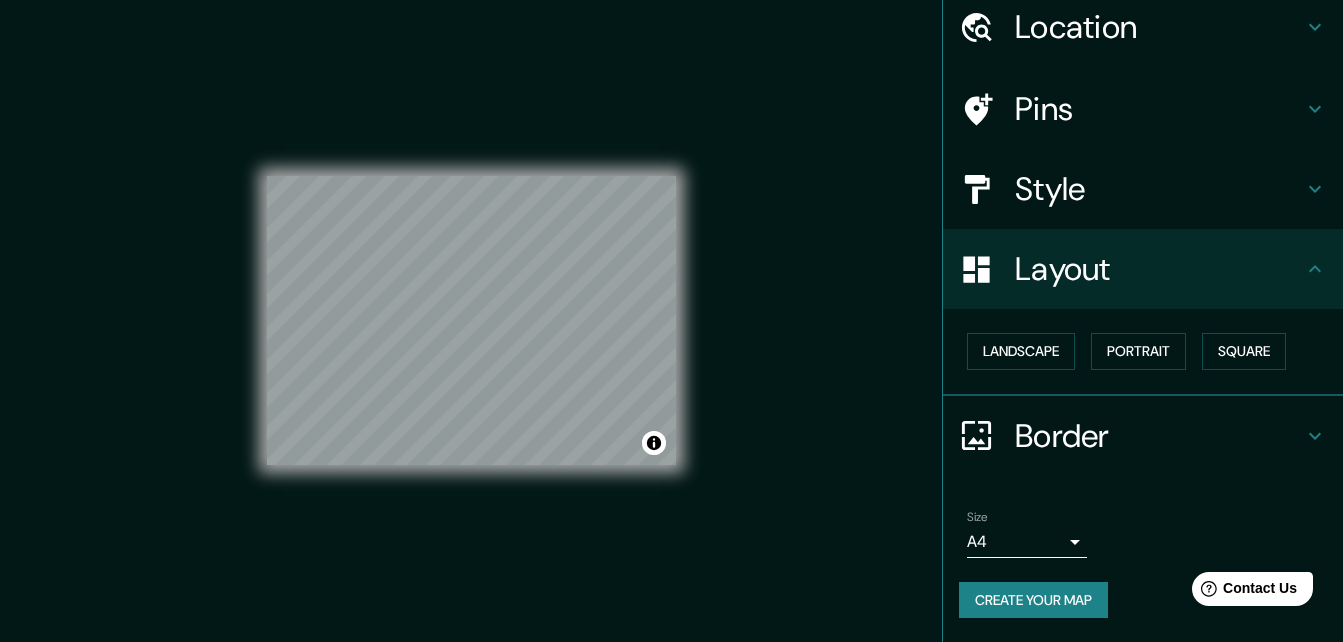 click on "Border" at bounding box center [1159, 436] 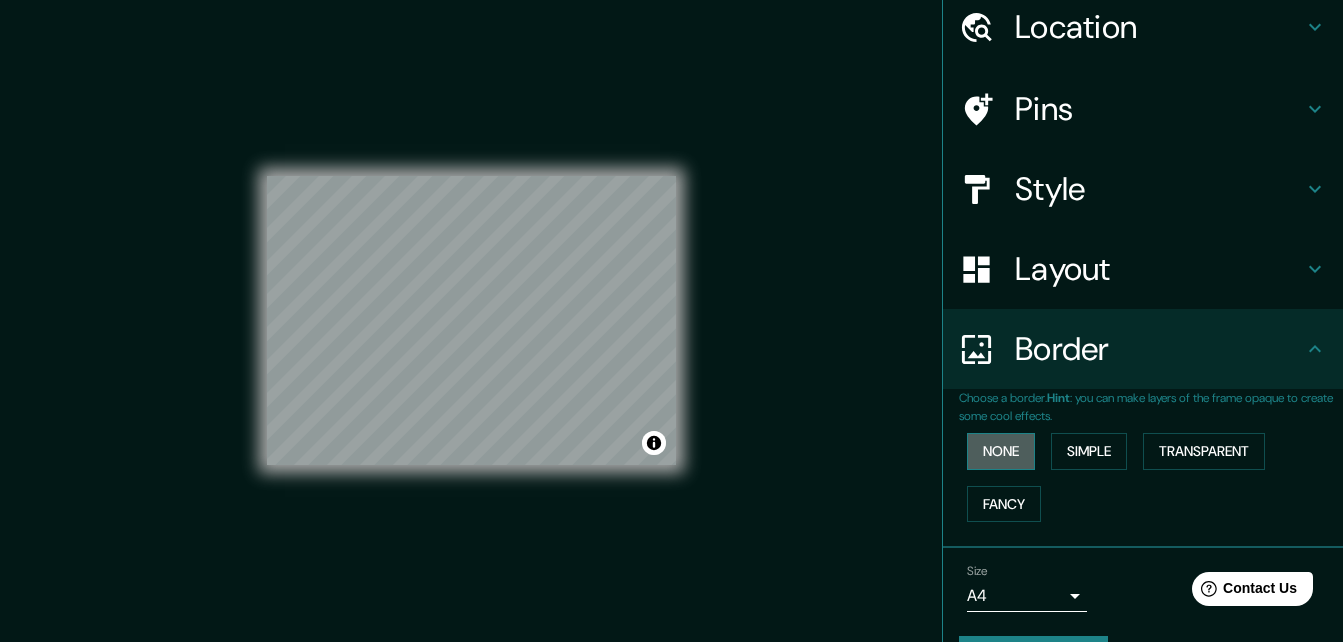 click on "None" at bounding box center [1001, 451] 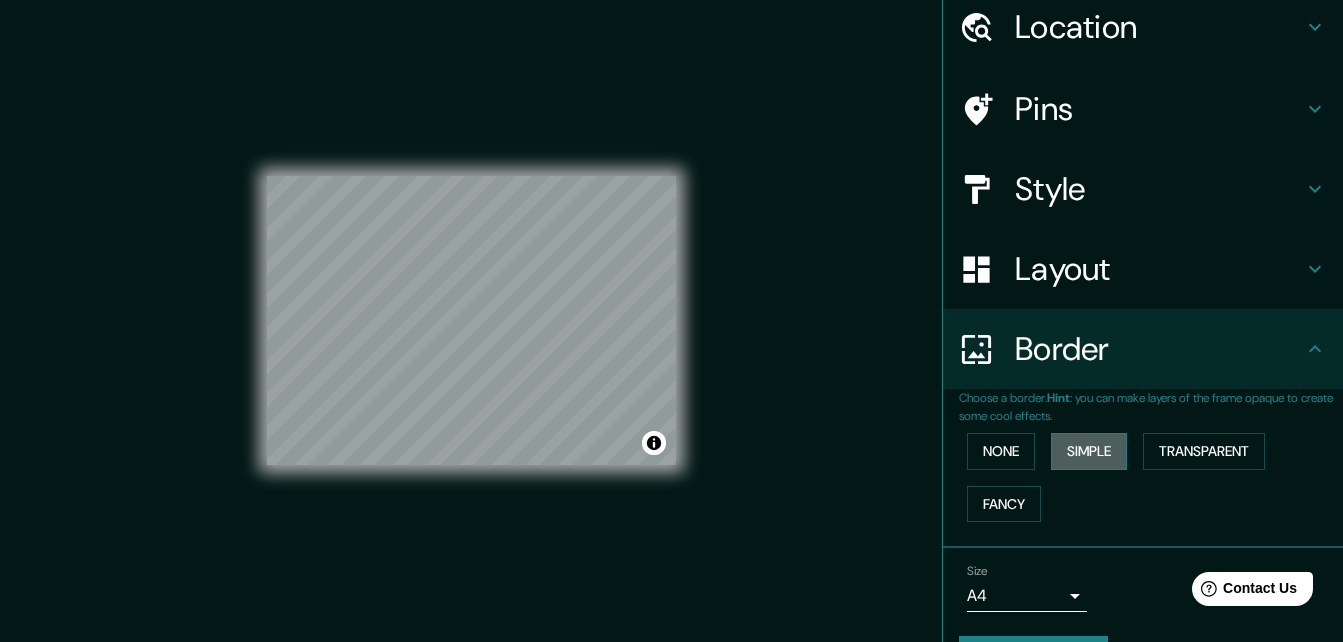 click on "Simple" at bounding box center (1089, 451) 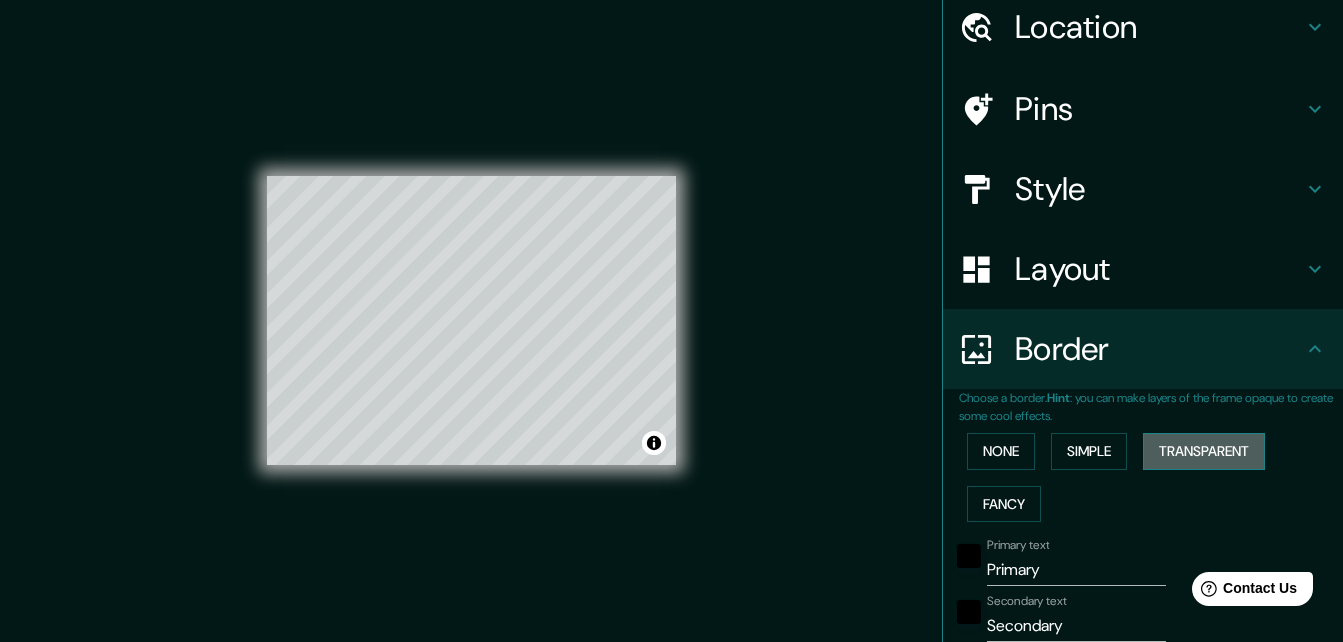 click on "Transparent" at bounding box center (1204, 451) 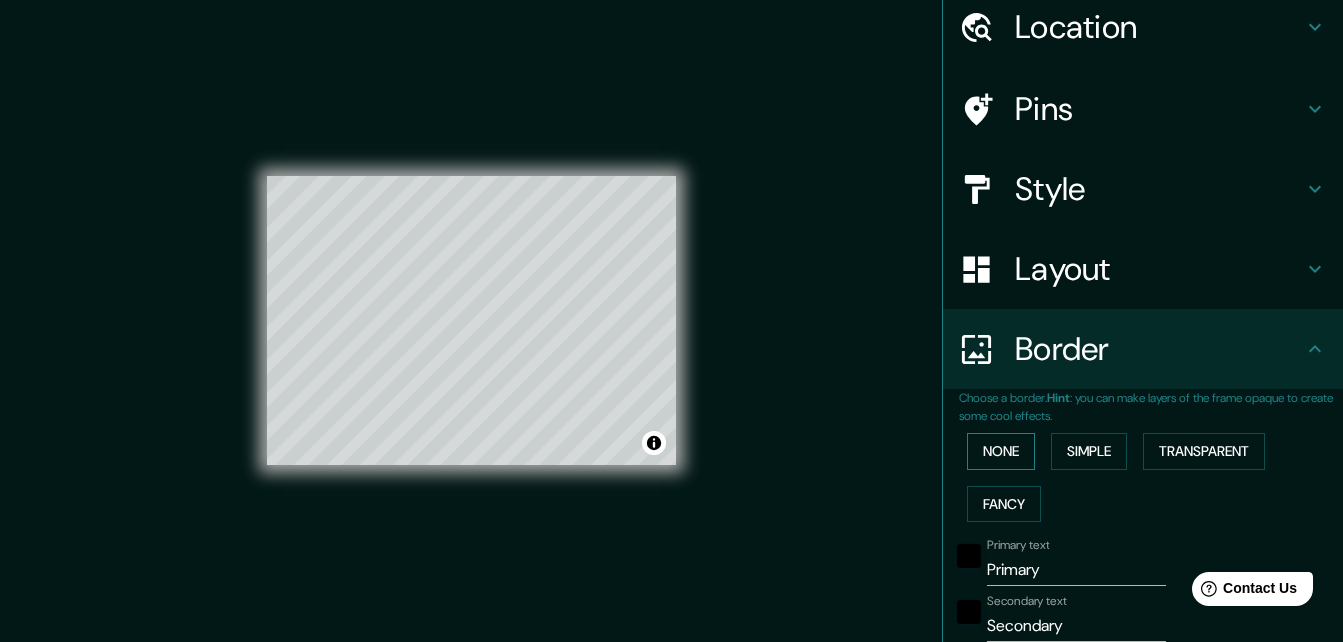 click on "None" at bounding box center [1001, 451] 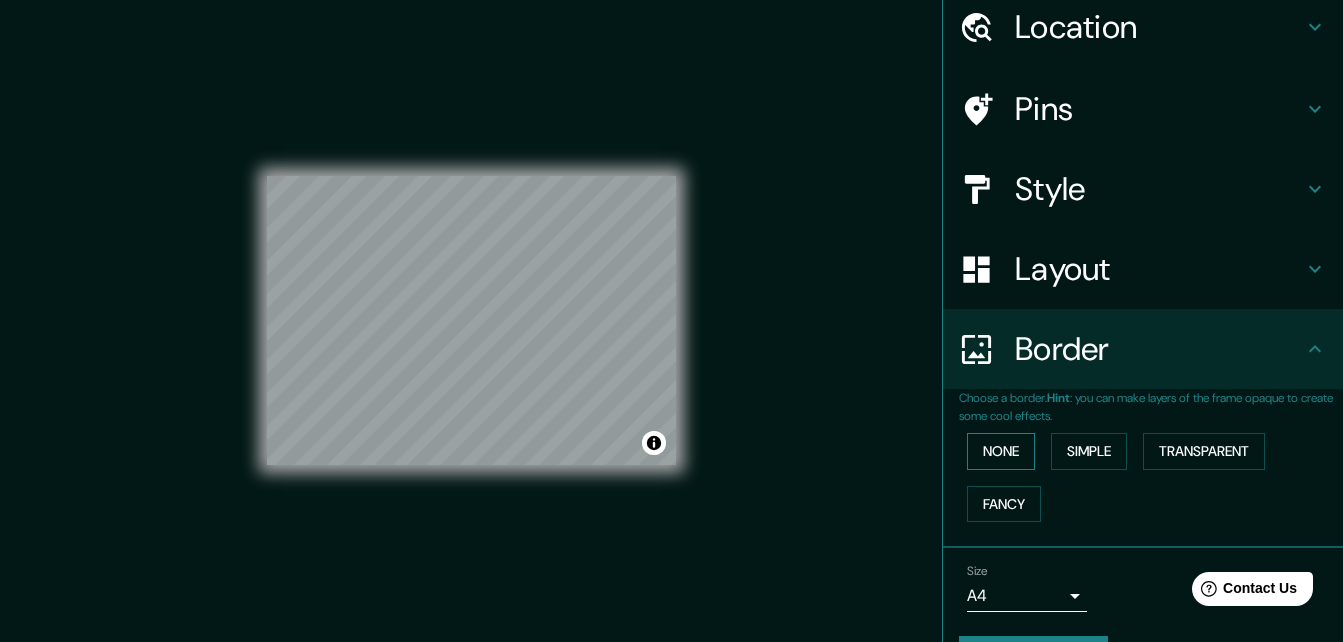 scroll, scrollTop: 132, scrollLeft: 0, axis: vertical 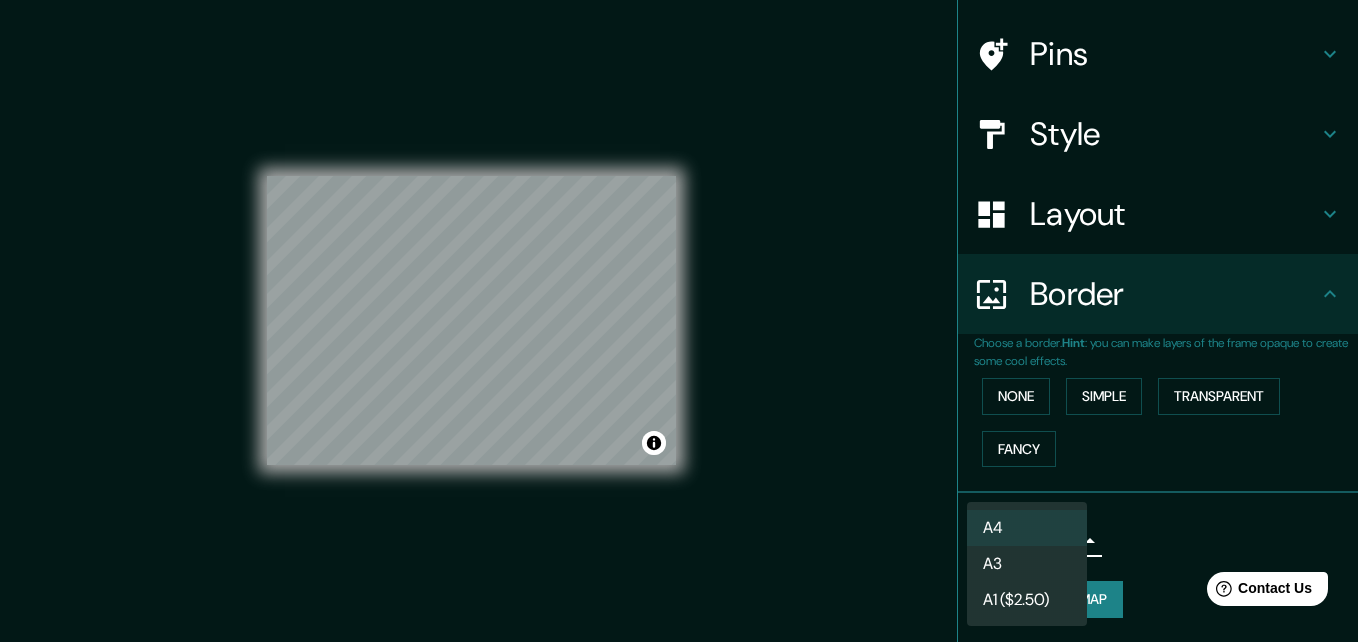 click on "Mappin Location Pins Style Layout Border Choose a border.  Hint : you can make layers of the frame opaque to create some cool effects. None Simple Transparent Fancy Size A4 single Create your map © Mapbox   © OpenStreetMap   Improve this map Any problems, suggestions, or concerns please email    [EMAIL_ADDRESS][DOMAIN_NAME] . . . A4 A3 A1 ($2.50)" at bounding box center [679, 321] 